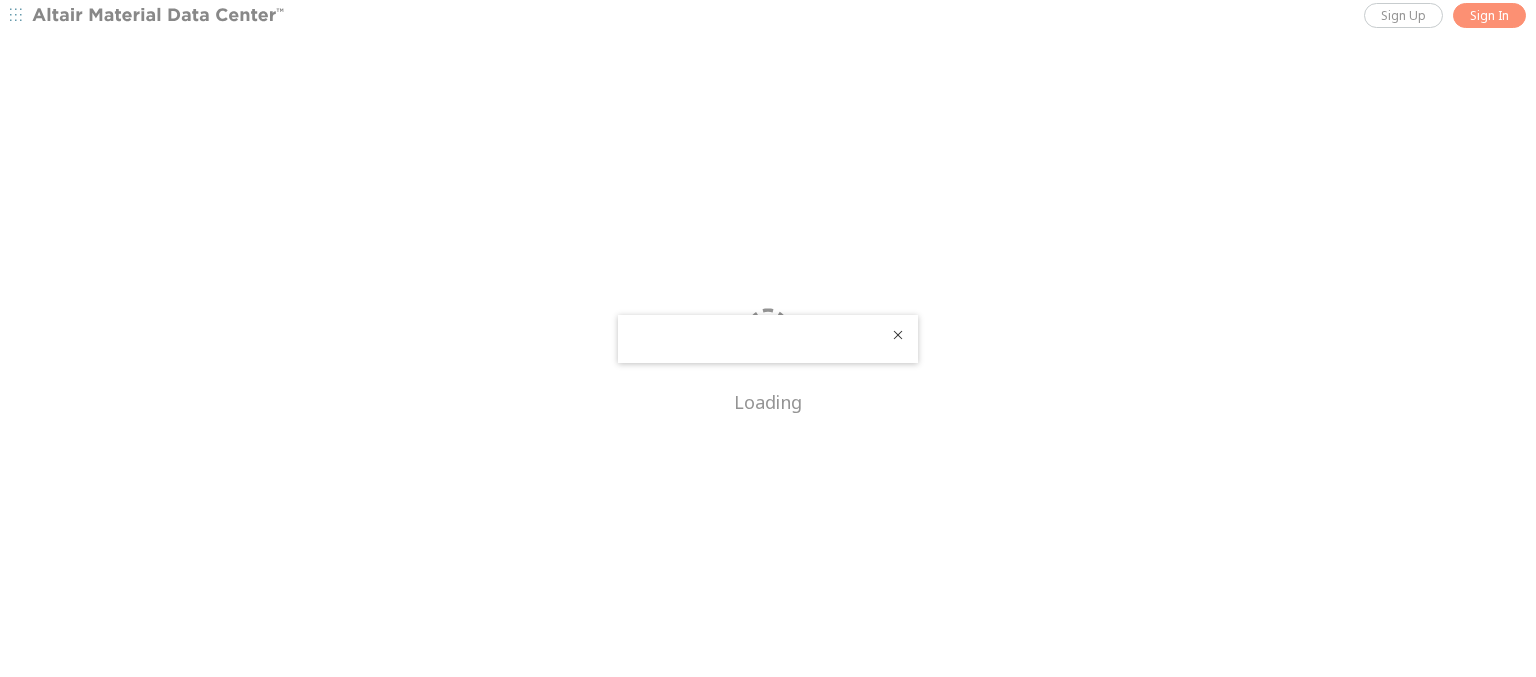 scroll, scrollTop: 0, scrollLeft: 0, axis: both 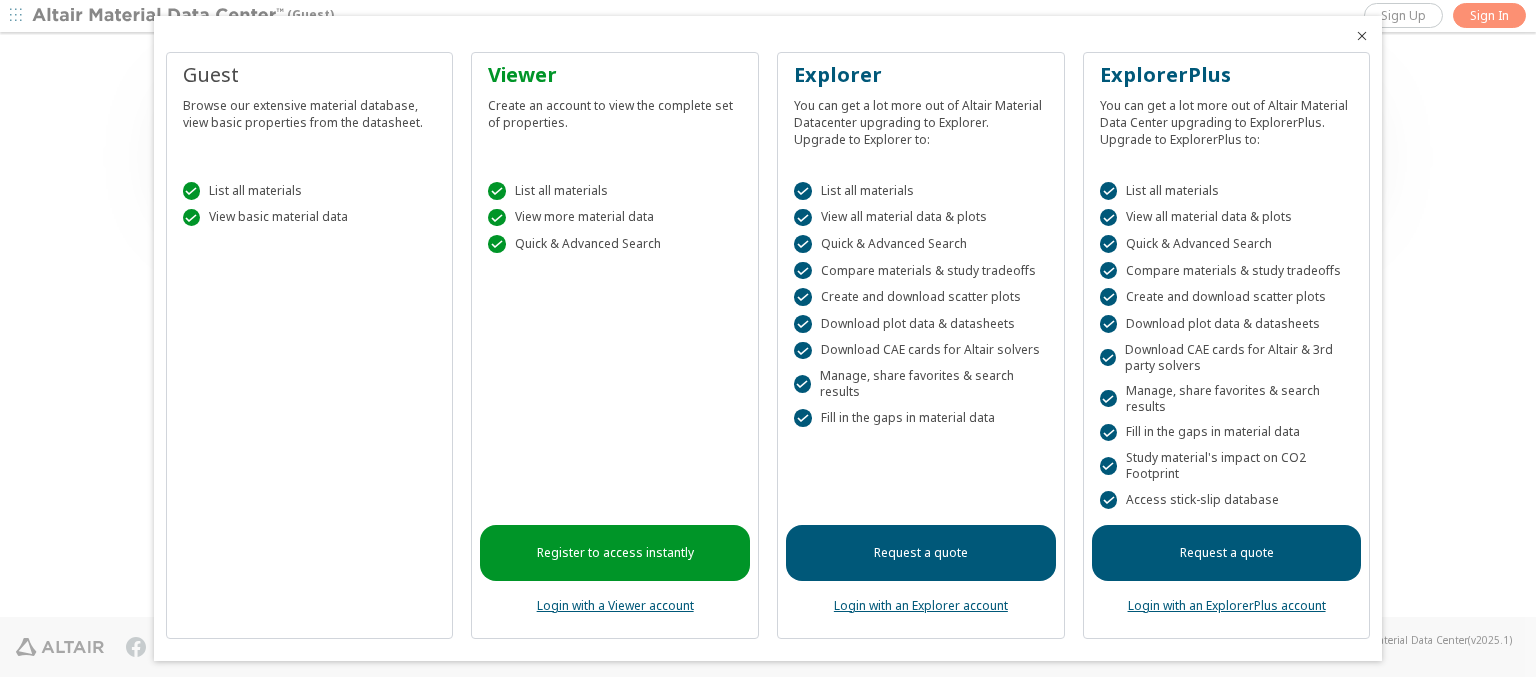 click at bounding box center [1362, 36] 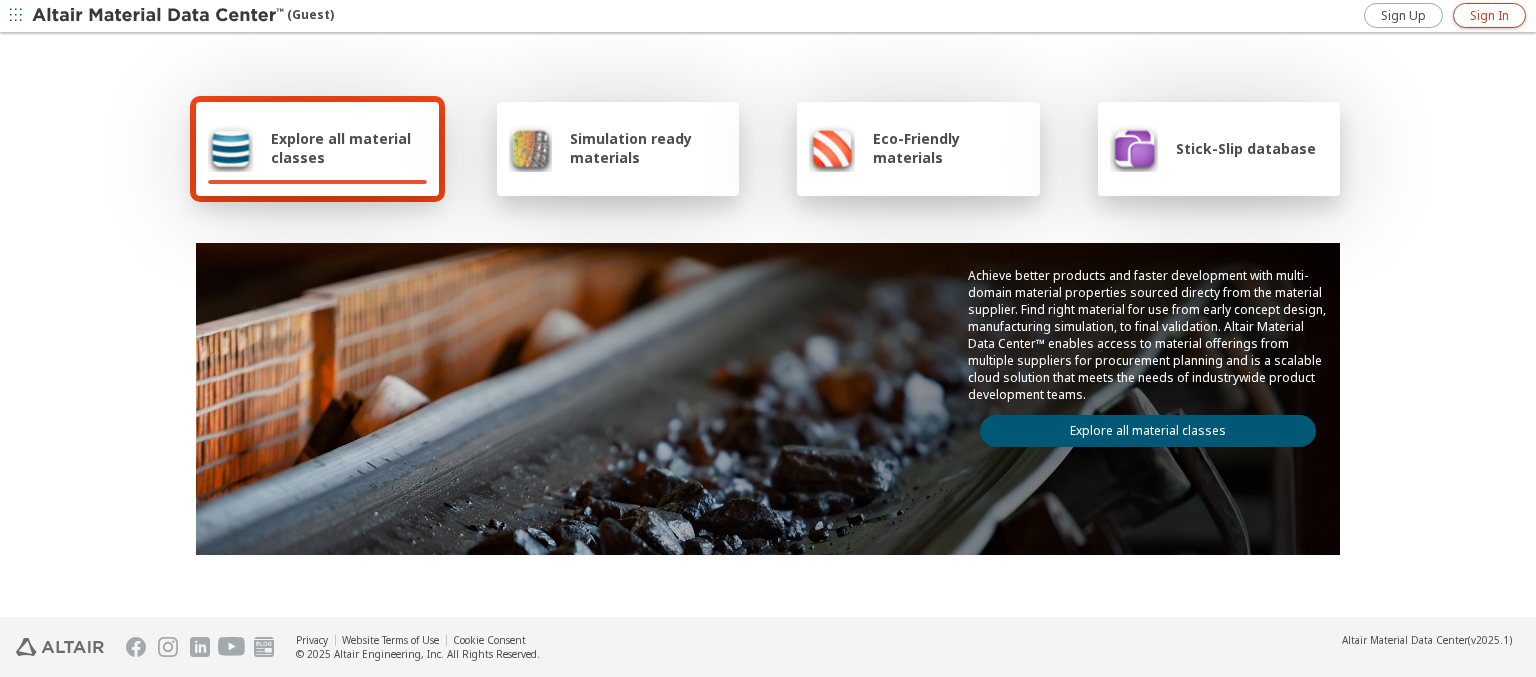 click on "Sign In" at bounding box center [1489, 16] 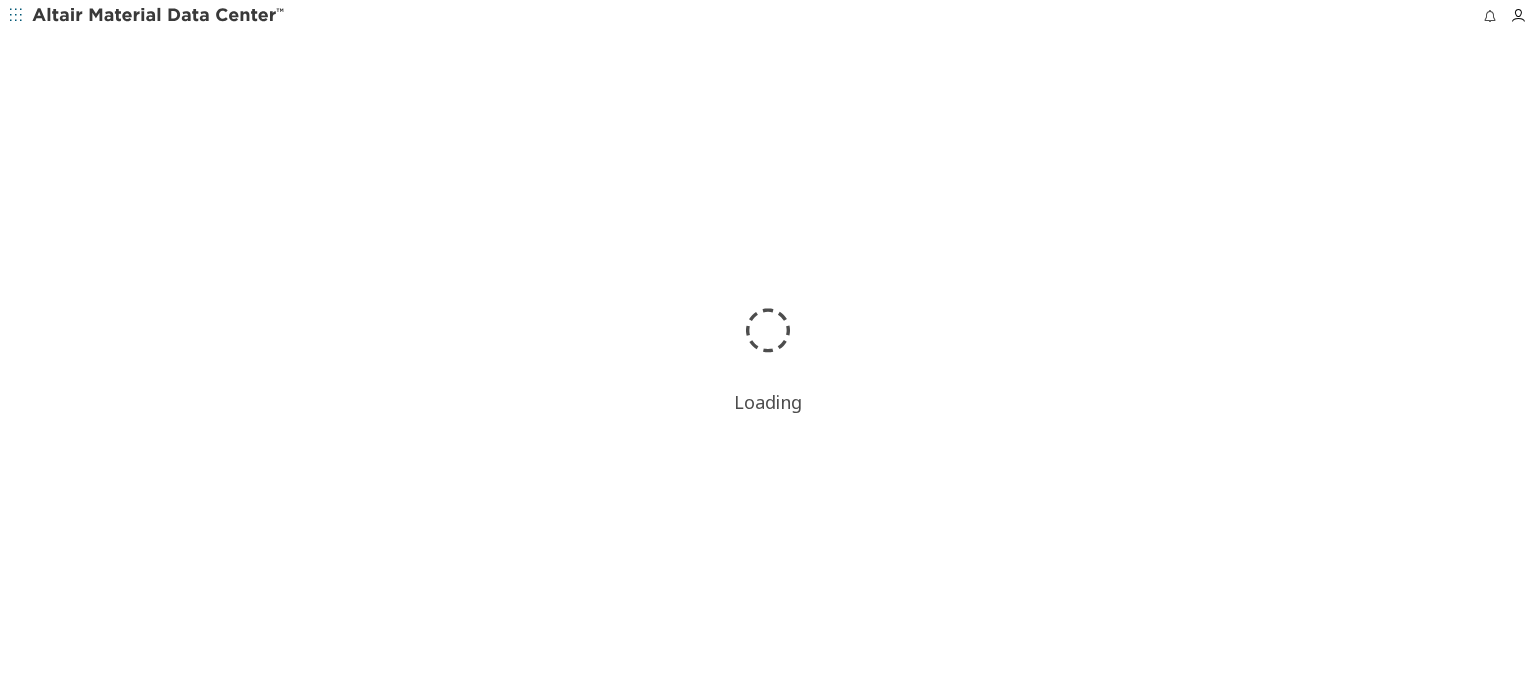 scroll, scrollTop: 0, scrollLeft: 0, axis: both 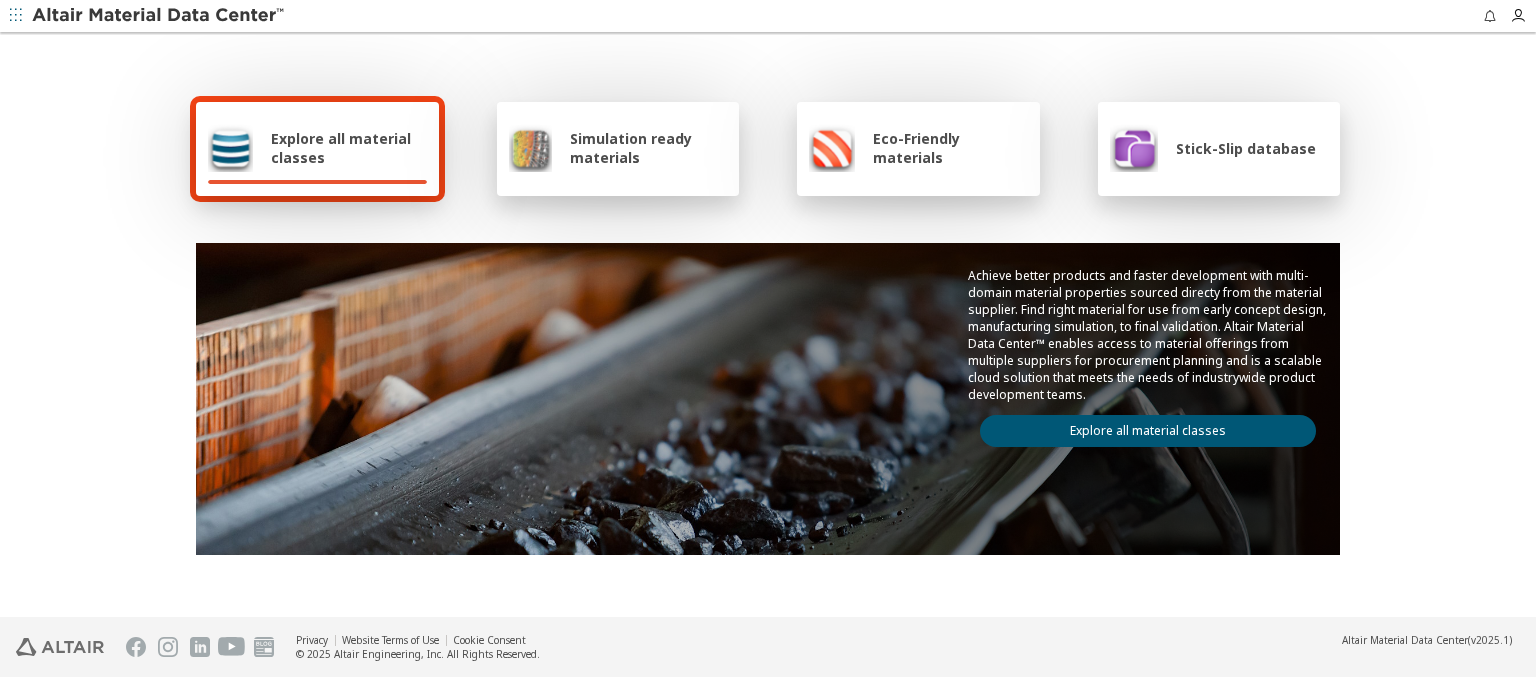 click at bounding box center (159, 16) 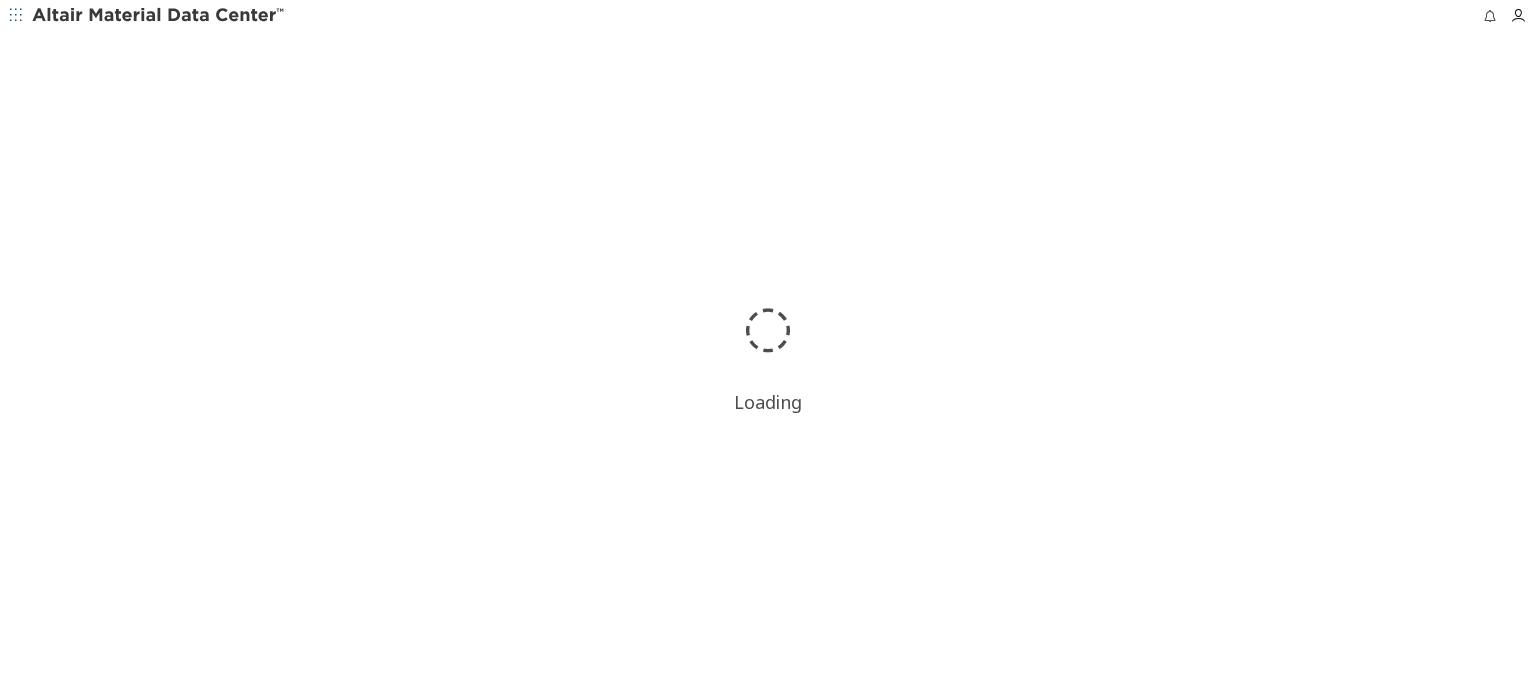 scroll, scrollTop: 0, scrollLeft: 0, axis: both 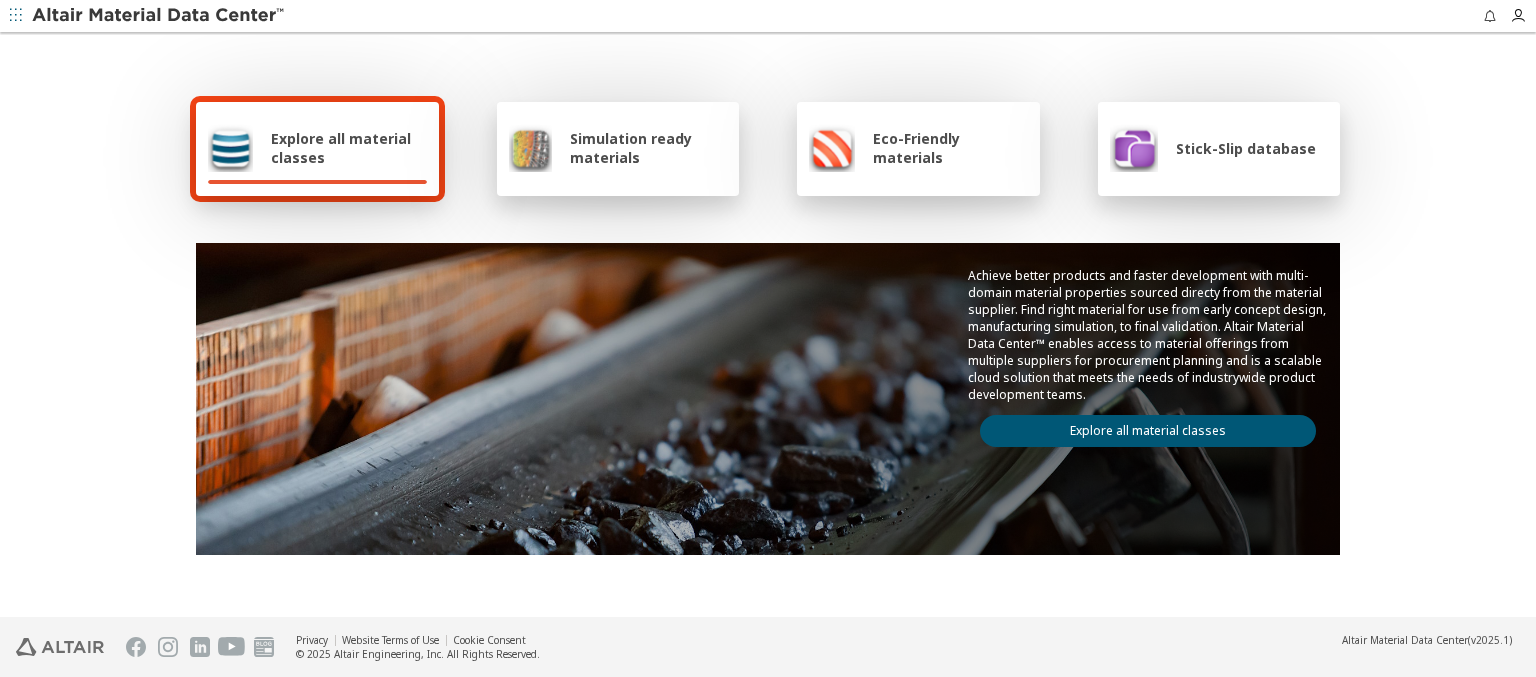click on "Simulation ready materials" at bounding box center [648, 148] 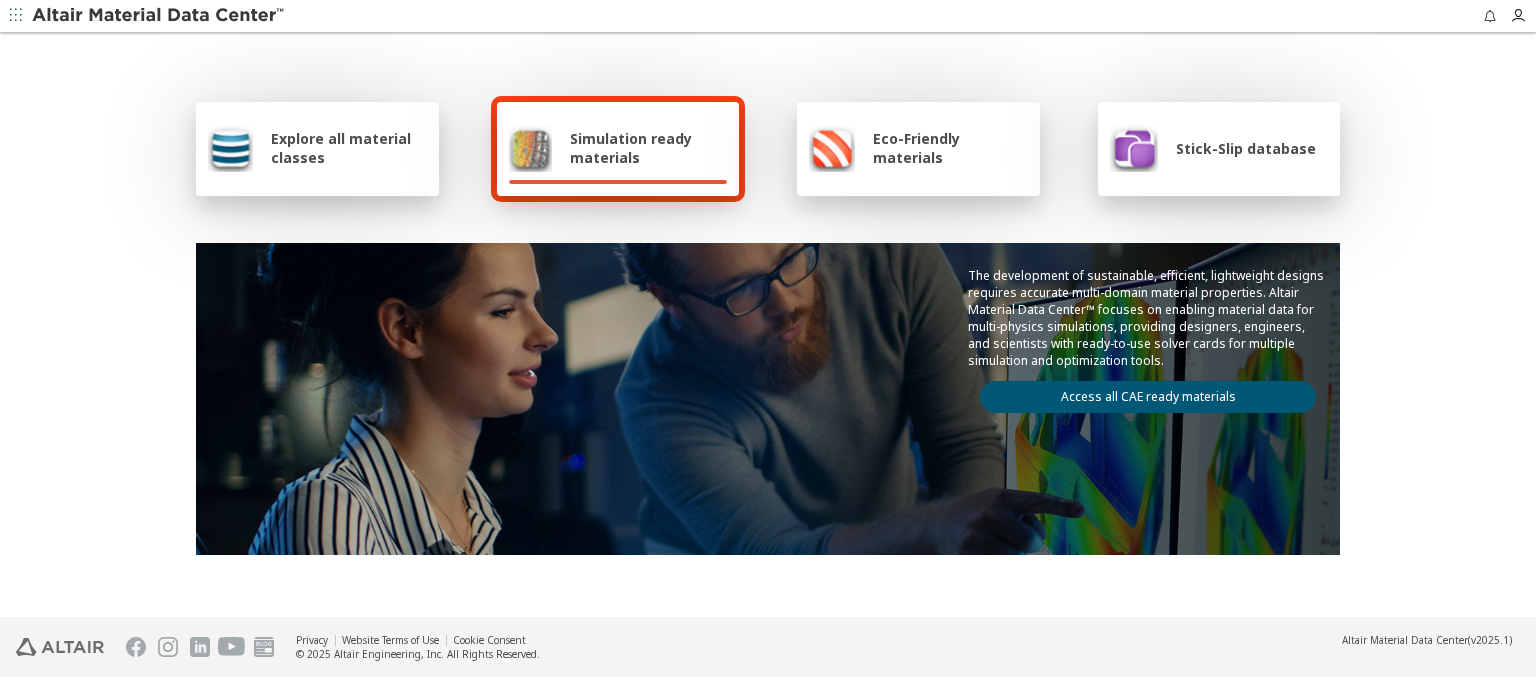 click on "Access all CAE ready materials" at bounding box center [1148, 397] 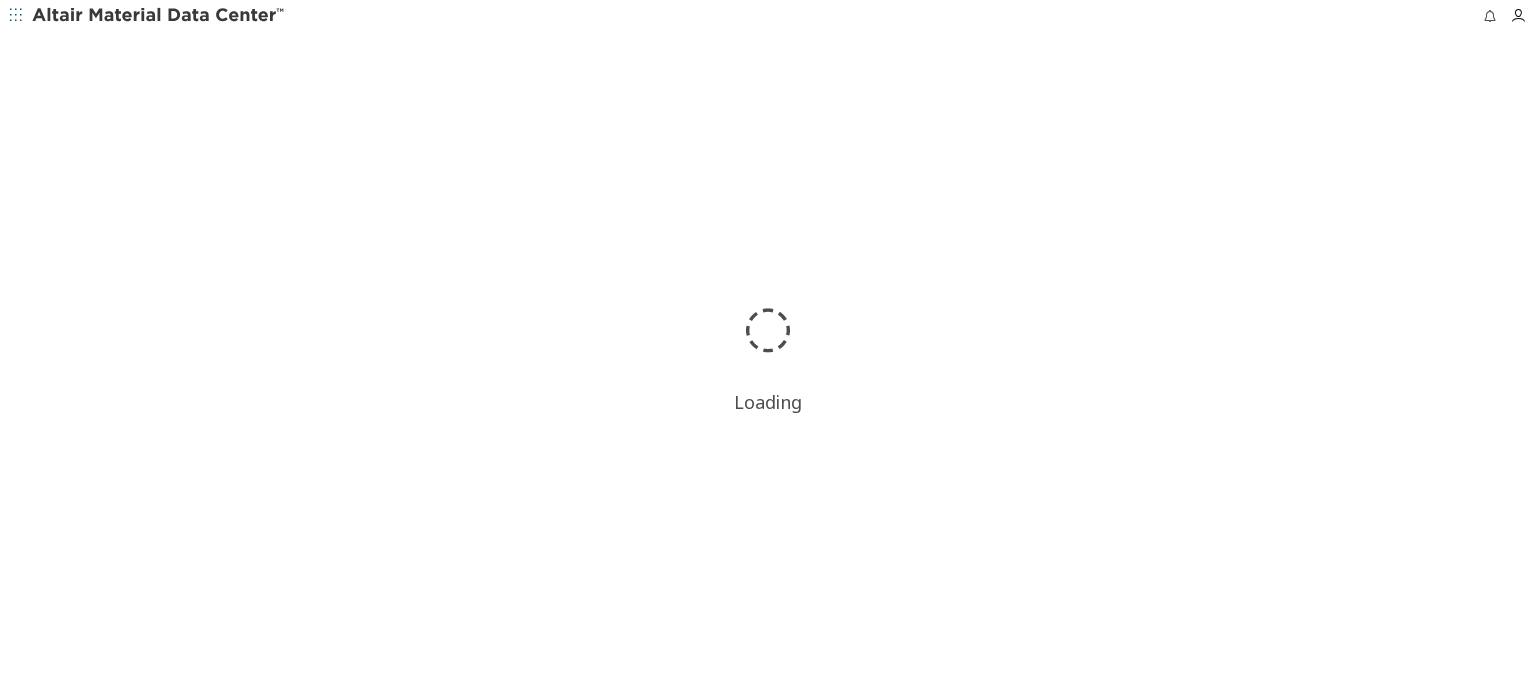 scroll, scrollTop: 0, scrollLeft: 0, axis: both 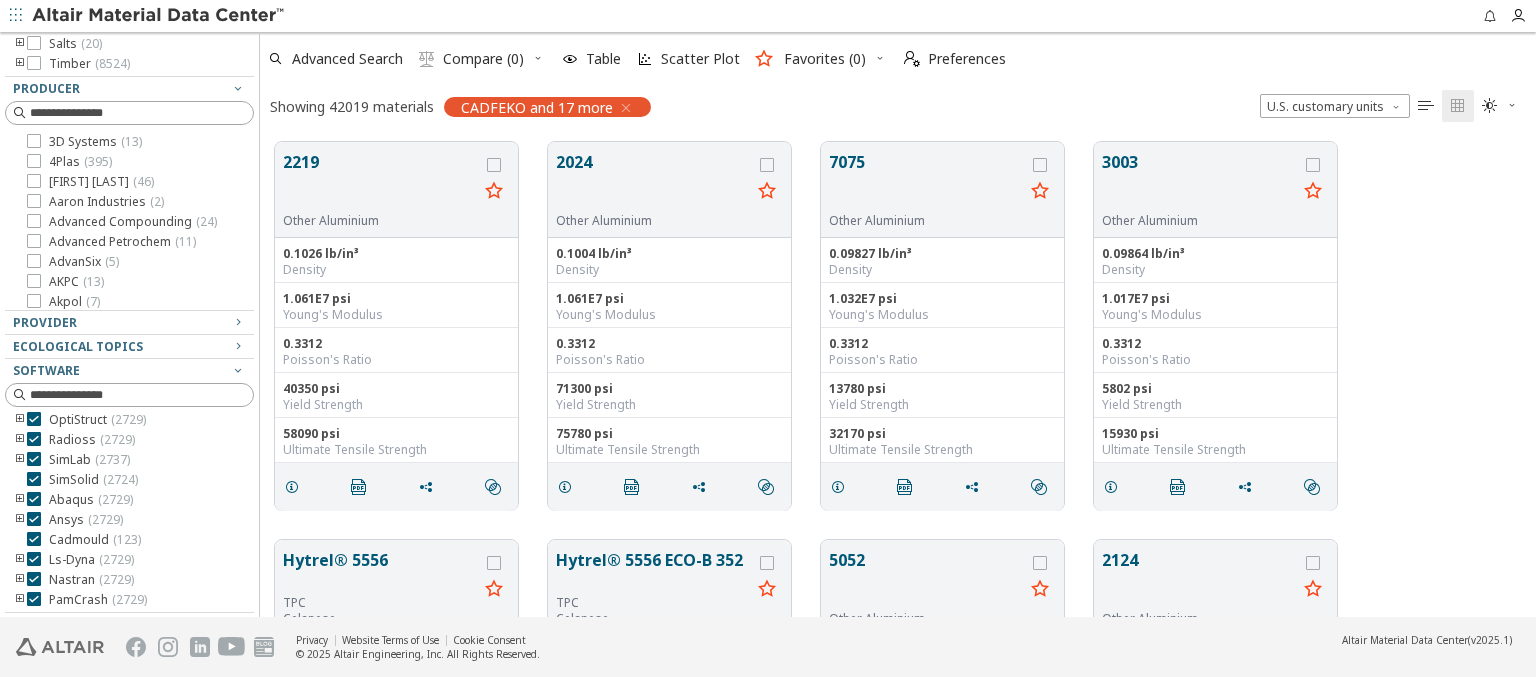 click on "Clear All Filters" at bounding box center [129, -296] 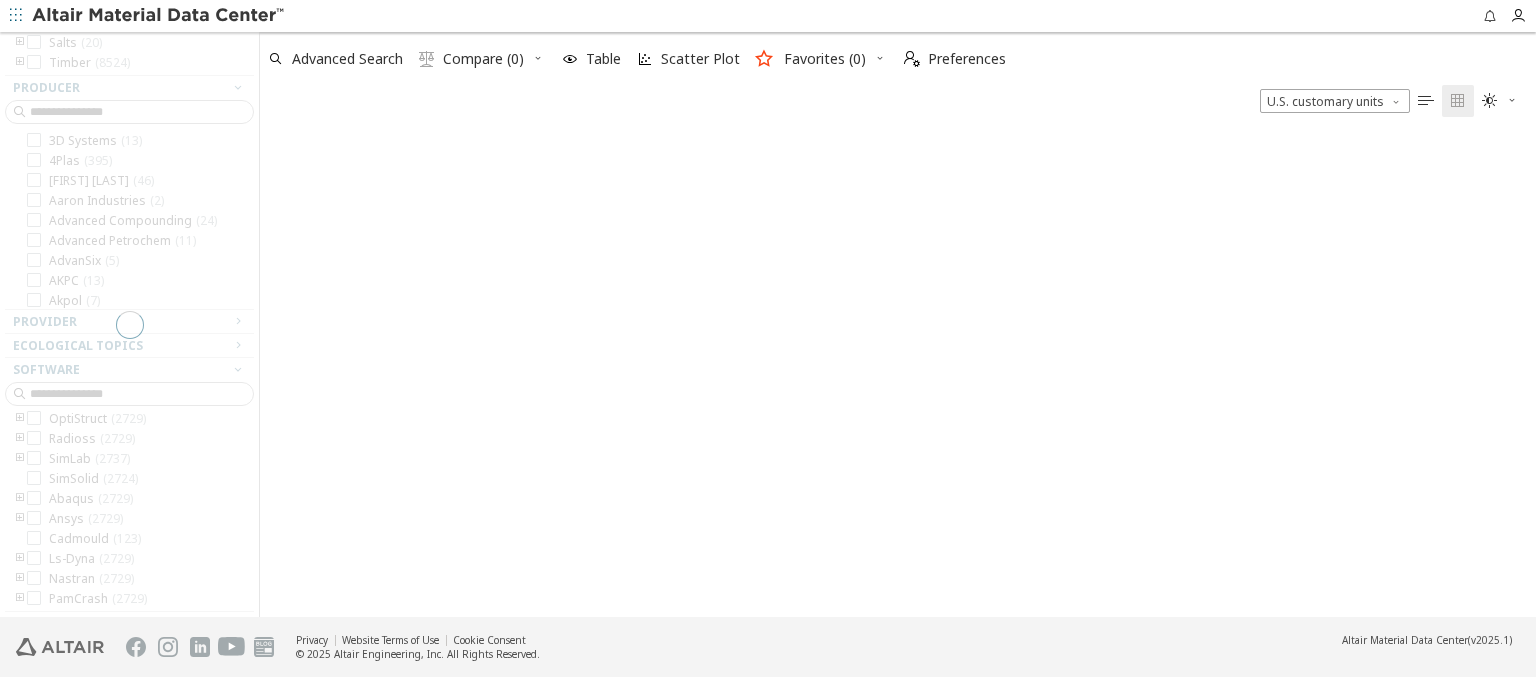 scroll, scrollTop: 0, scrollLeft: 0, axis: both 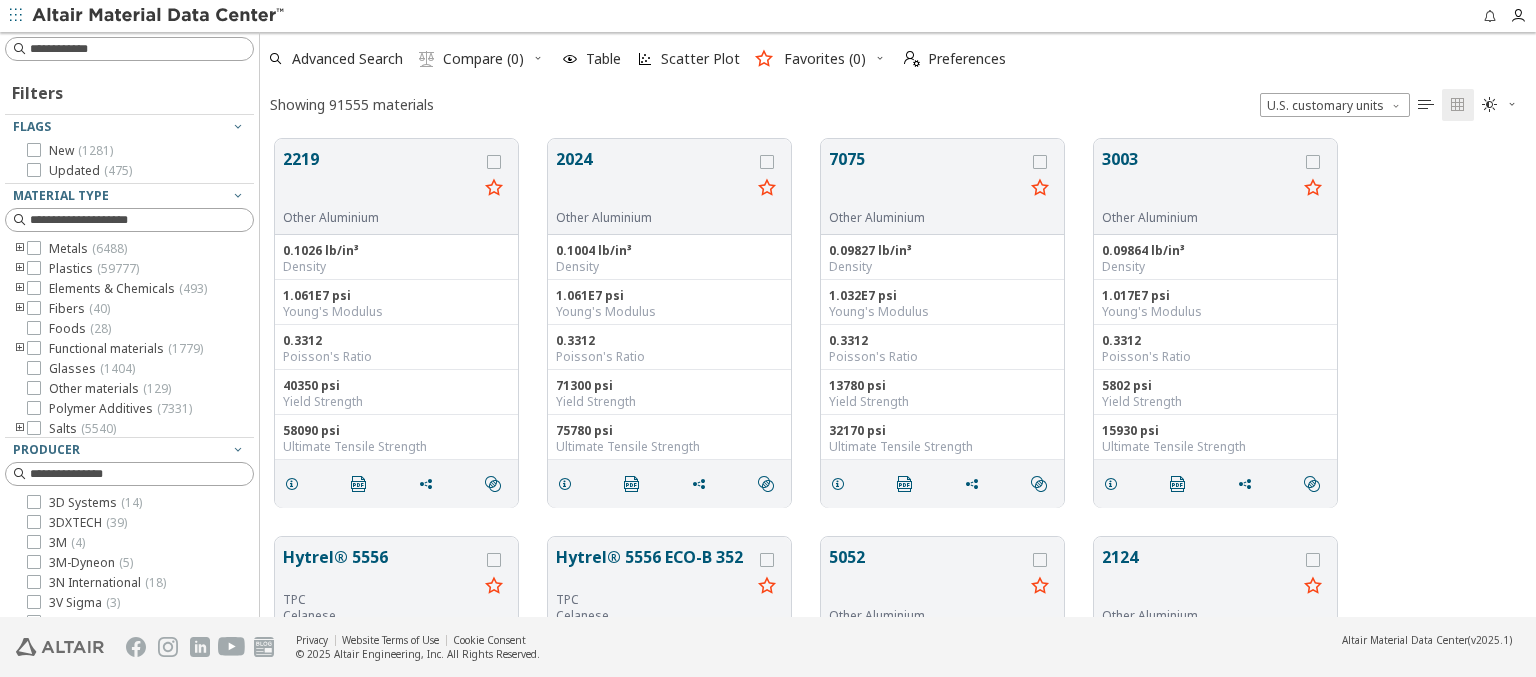 click on "CADFEKO ( 3308 )" at bounding box center [95, 621] 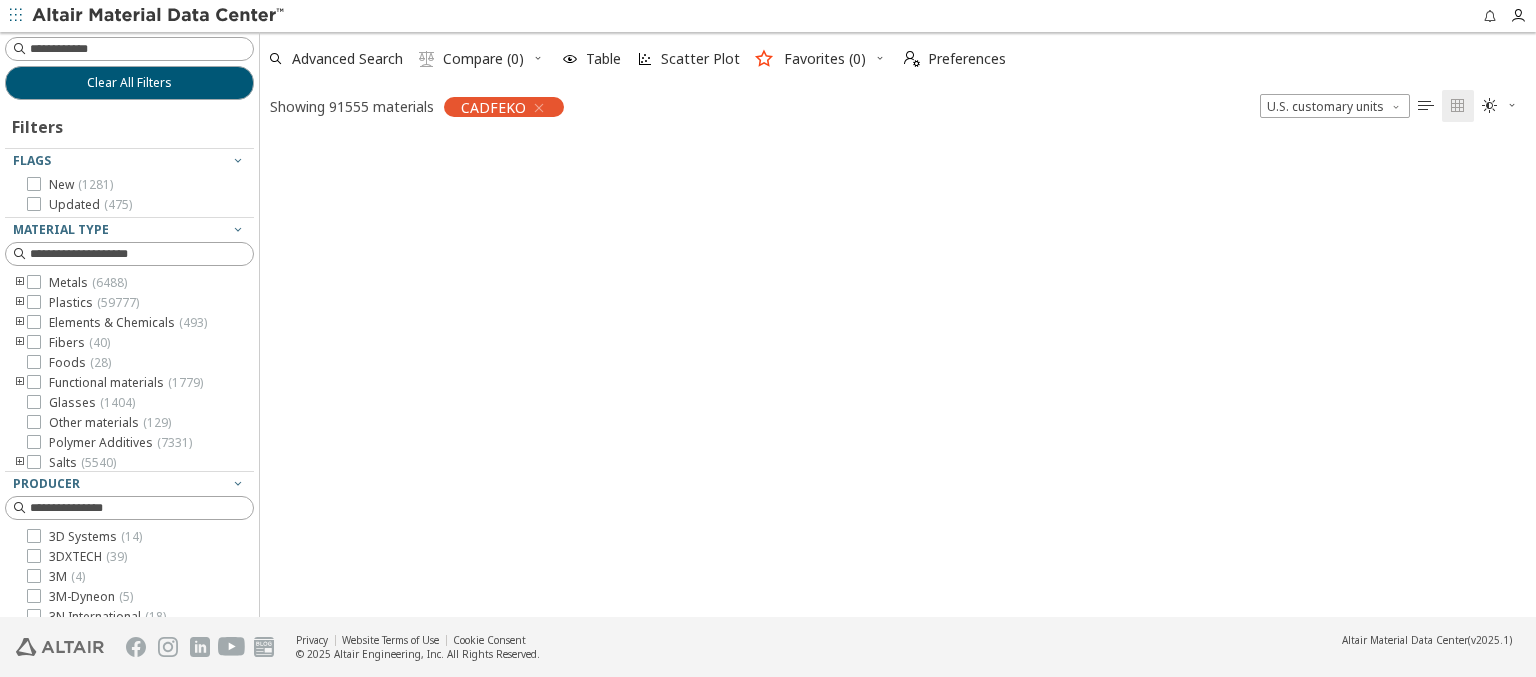 scroll, scrollTop: 4, scrollLeft: 0, axis: vertical 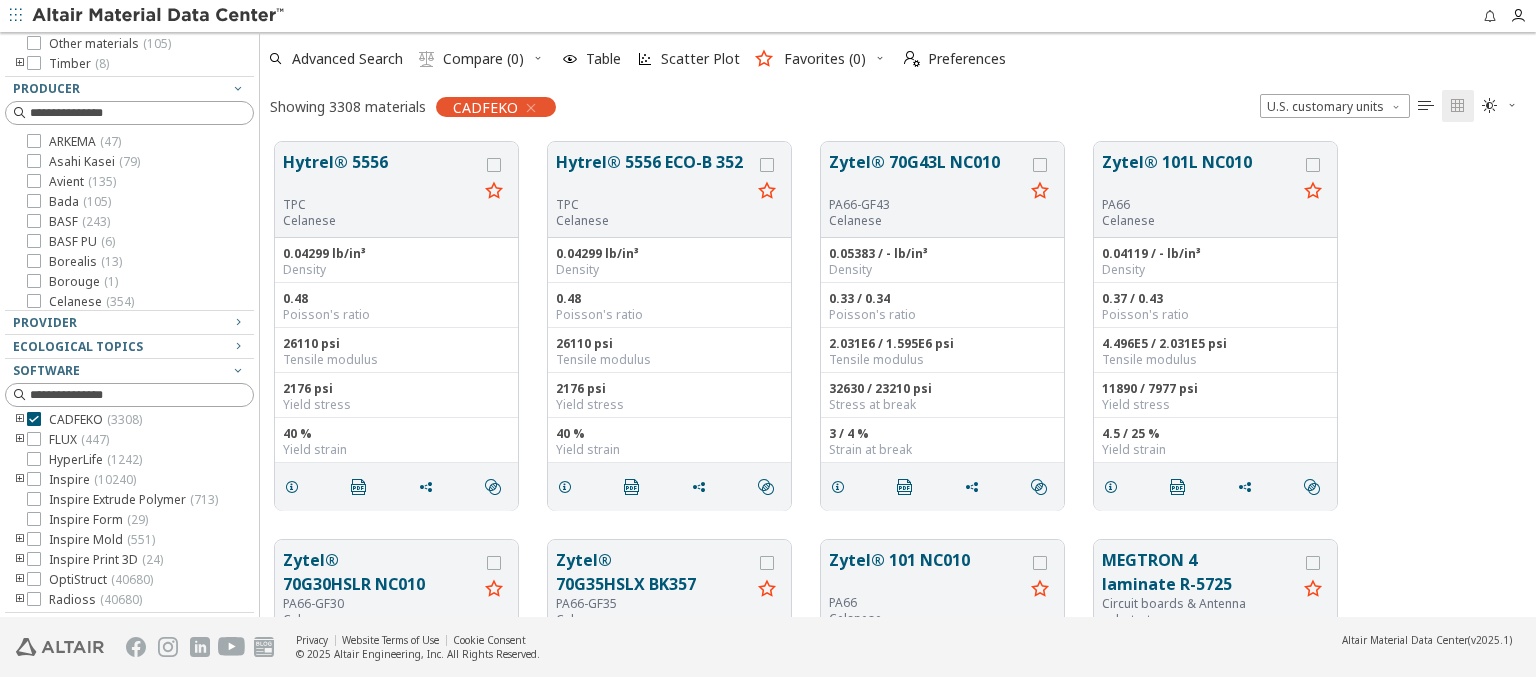 click on "Clear All Filters" at bounding box center (129, -256) 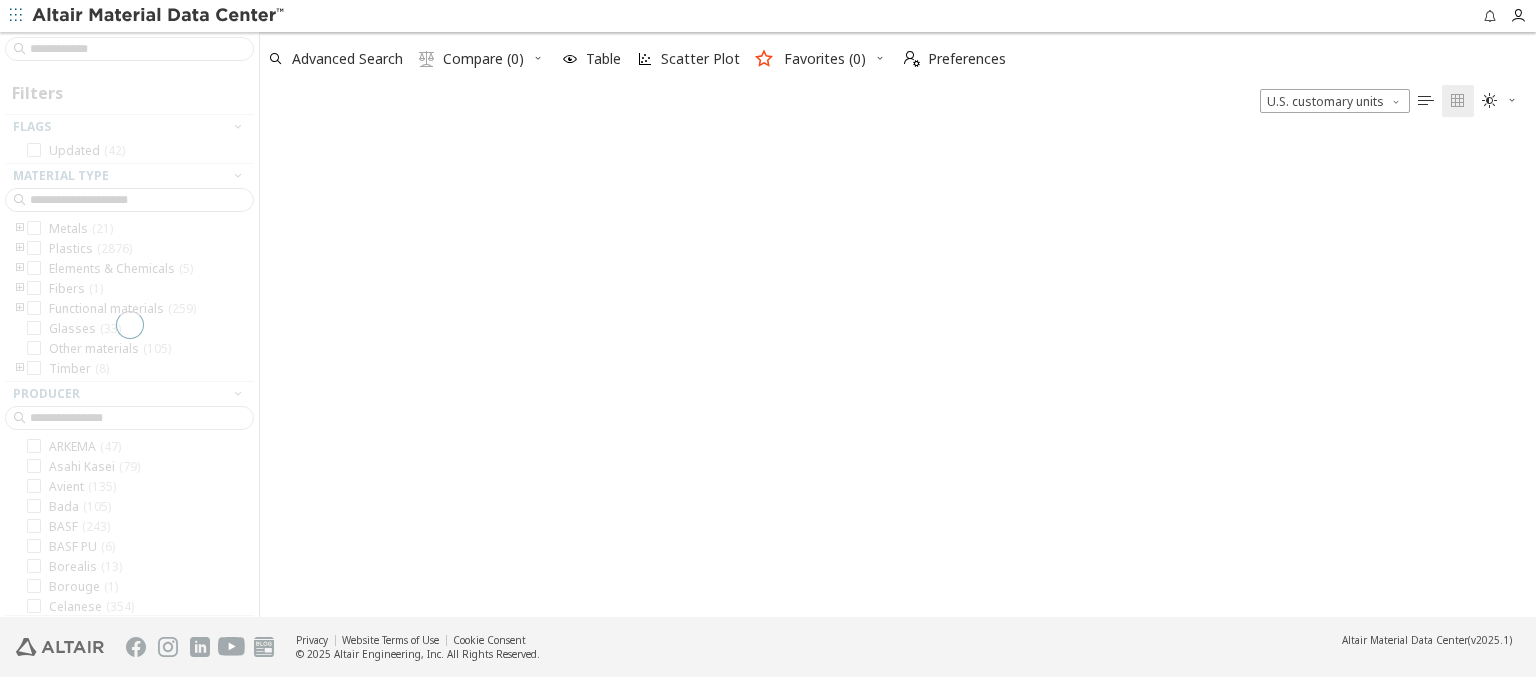 scroll, scrollTop: 16, scrollLeft: 16, axis: both 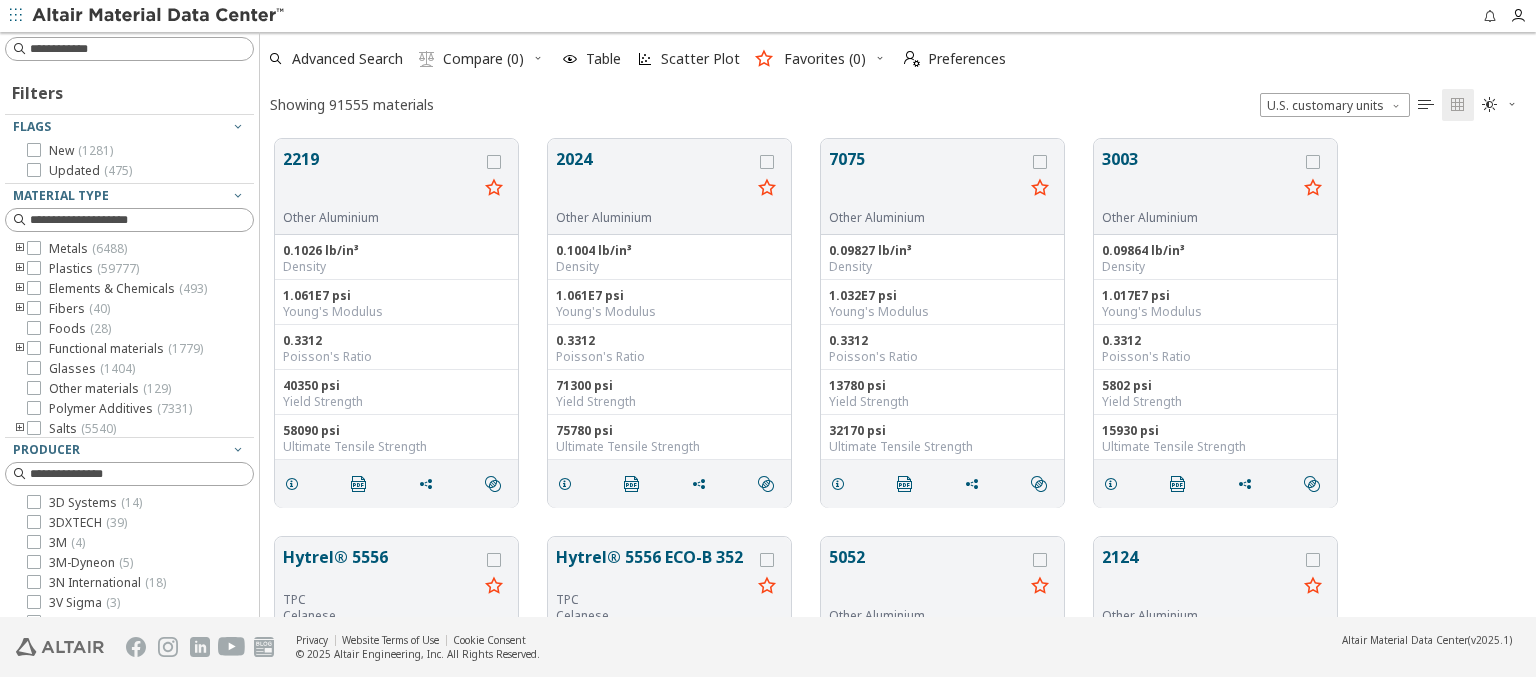 click on "FLUX ( 447 )" at bounding box center (79, 801) 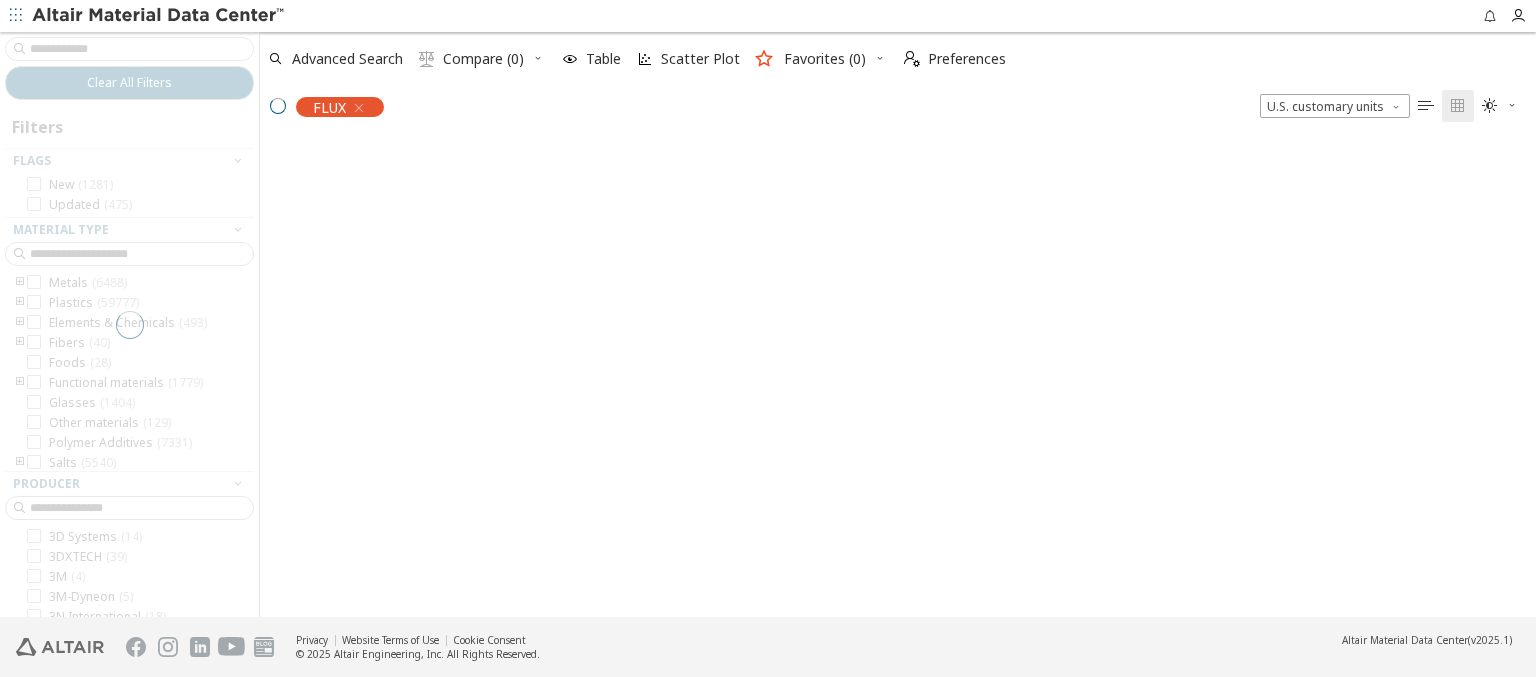 scroll, scrollTop: 225, scrollLeft: 0, axis: vertical 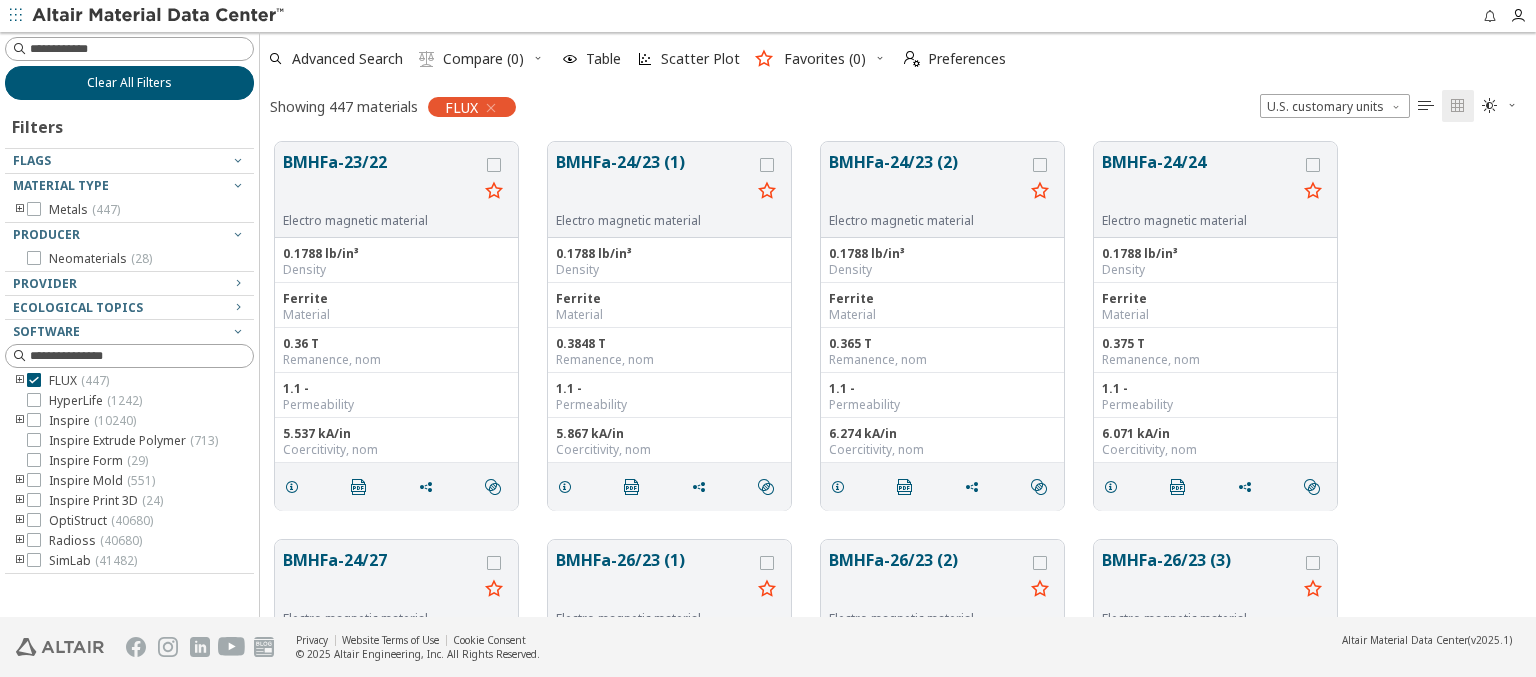 click on "Clear All Filters" at bounding box center (129, 83) 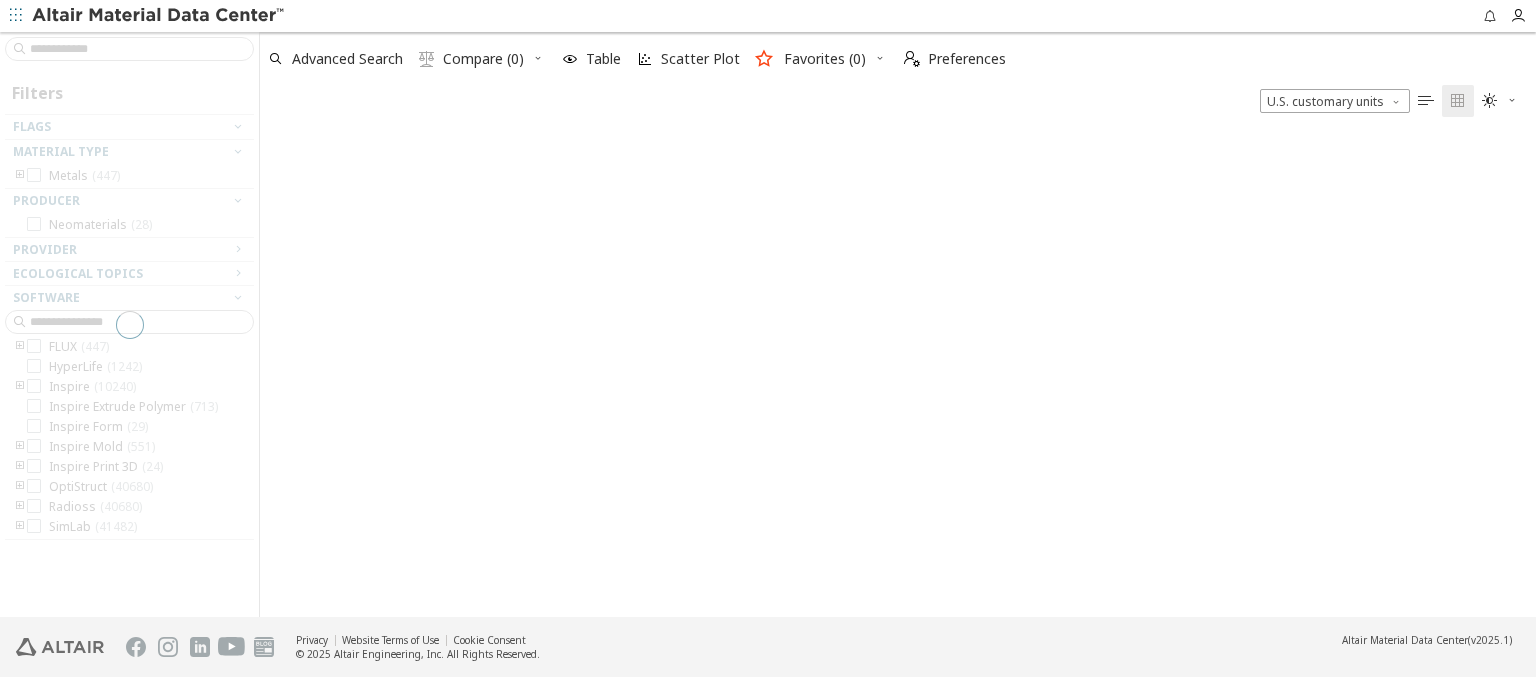scroll, scrollTop: 16, scrollLeft: 16, axis: both 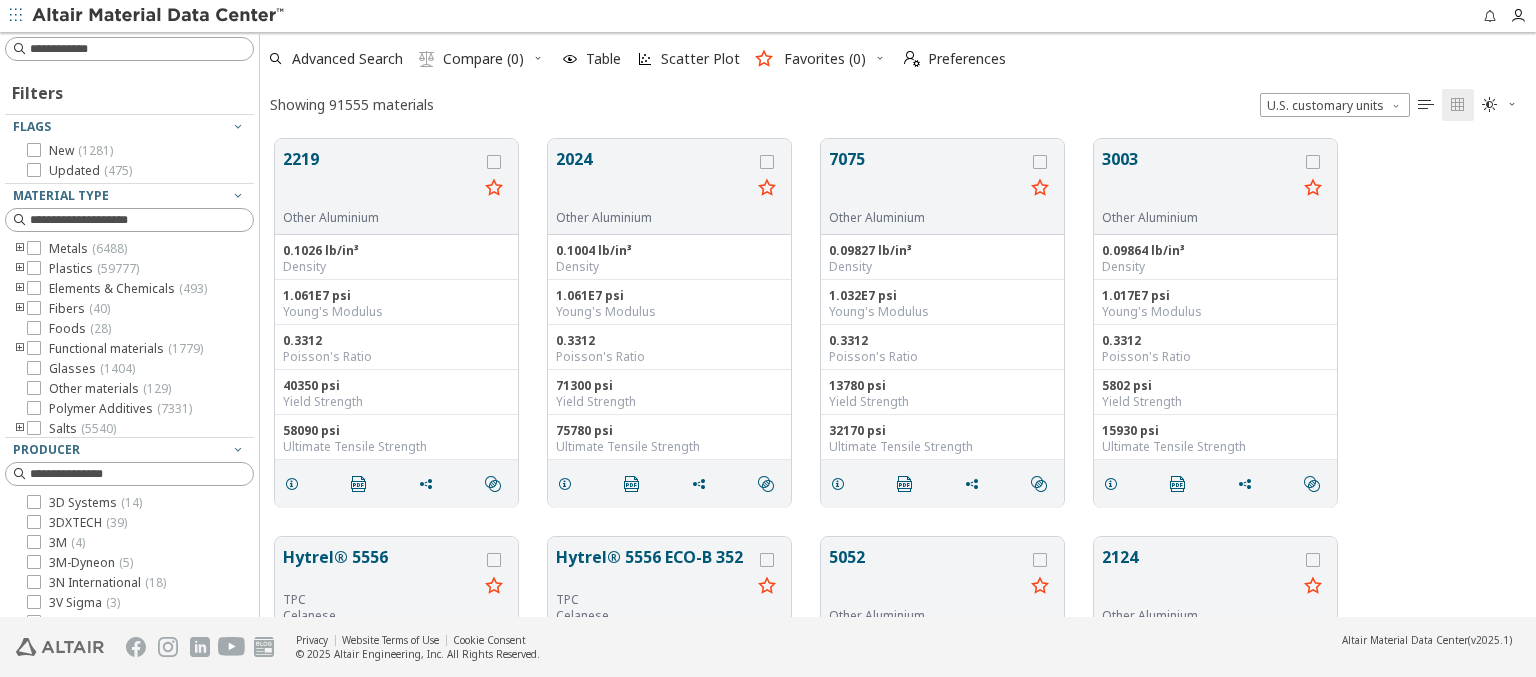 click on "HyperLife ( 1242 )" at bounding box center (95, 801) 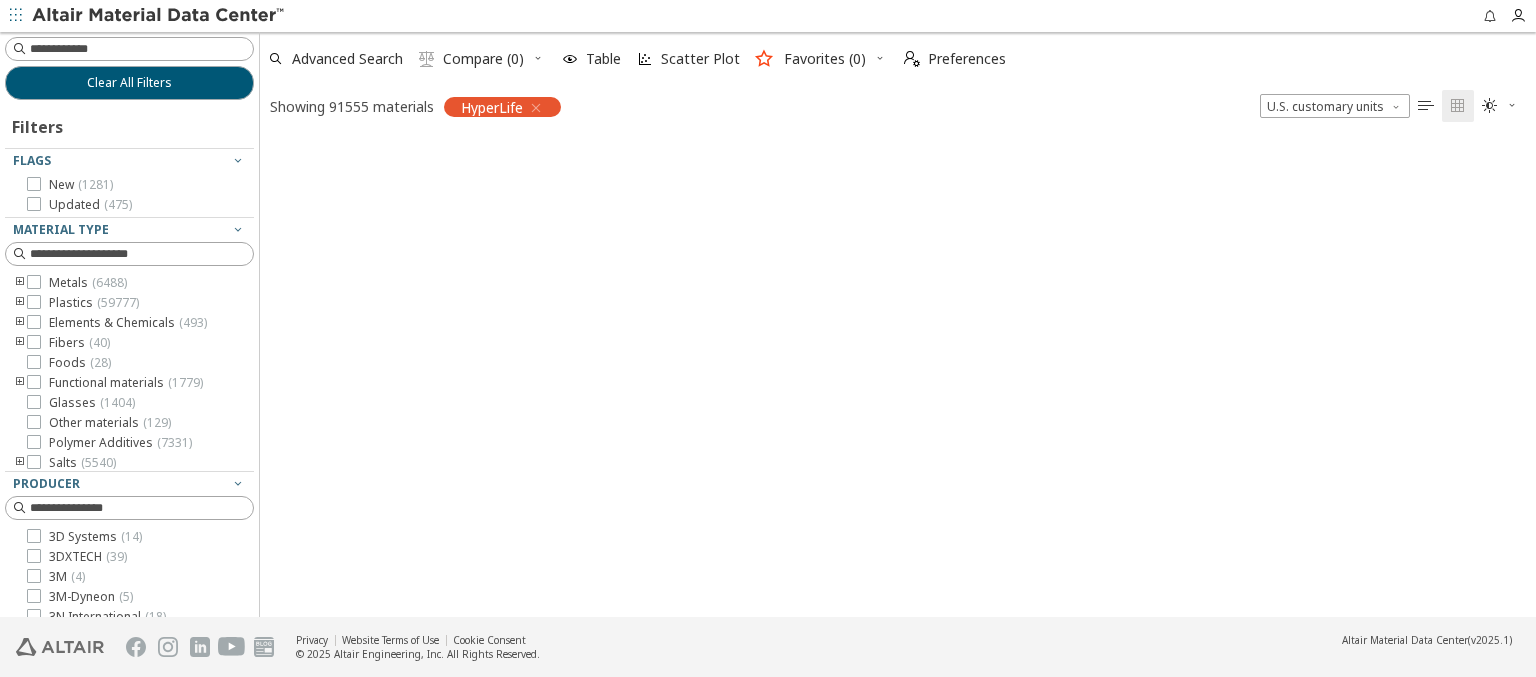scroll, scrollTop: 225, scrollLeft: 0, axis: vertical 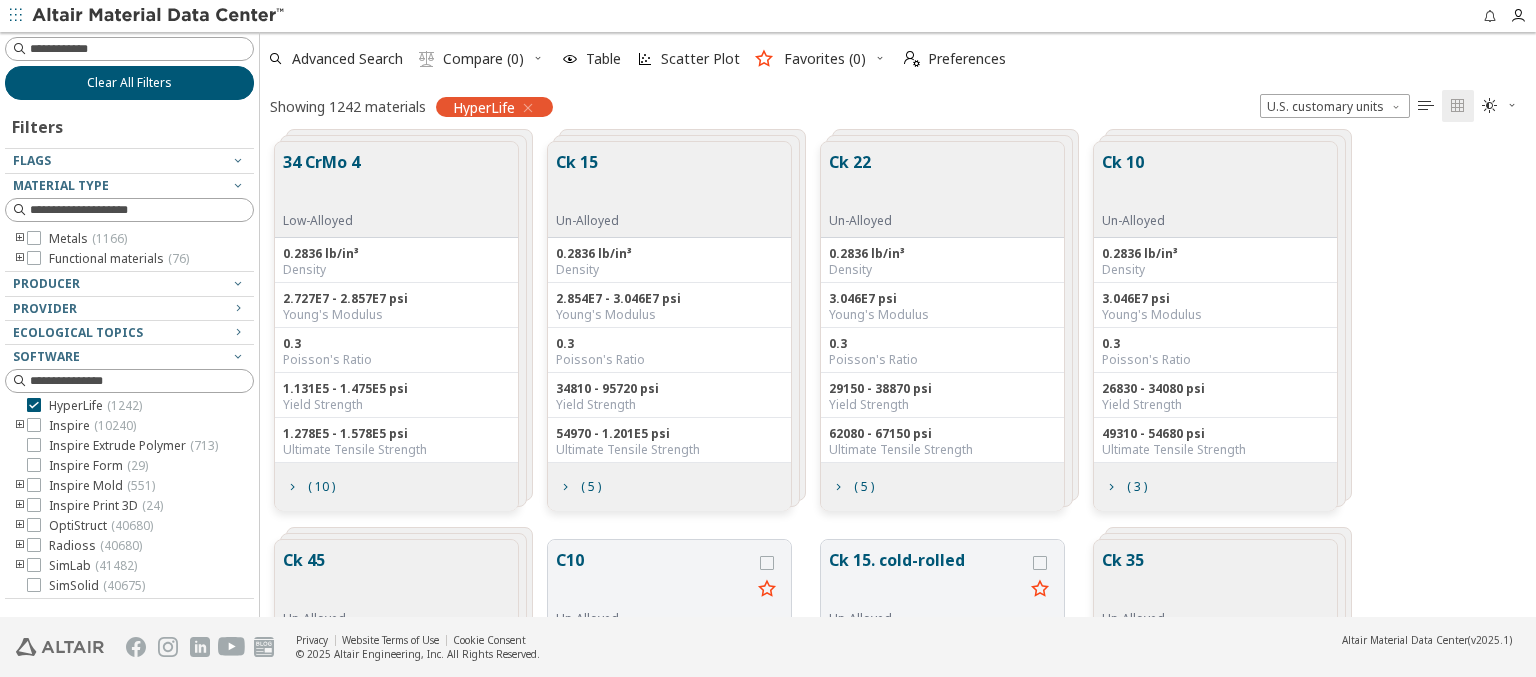 click on "Clear All Filters" at bounding box center (129, 83) 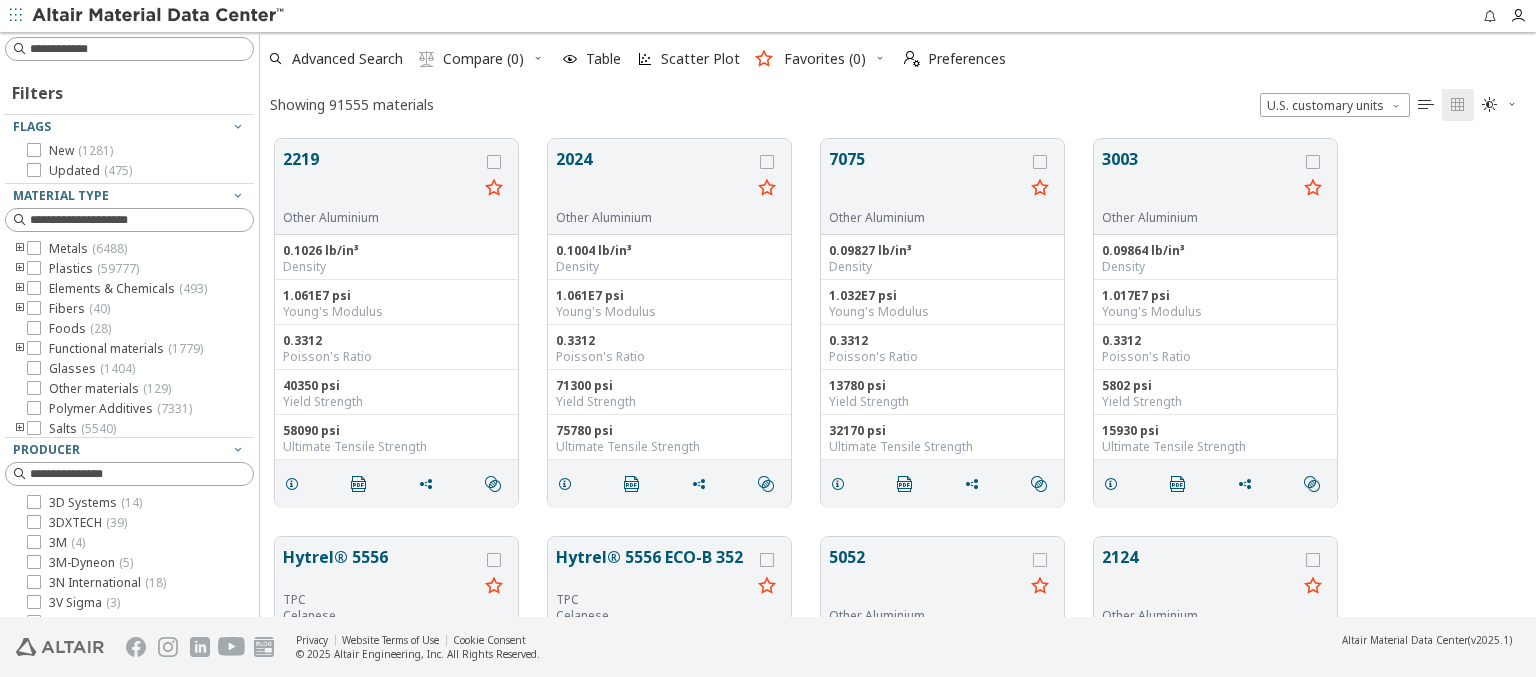 scroll, scrollTop: 478, scrollLeft: 1260, axis: both 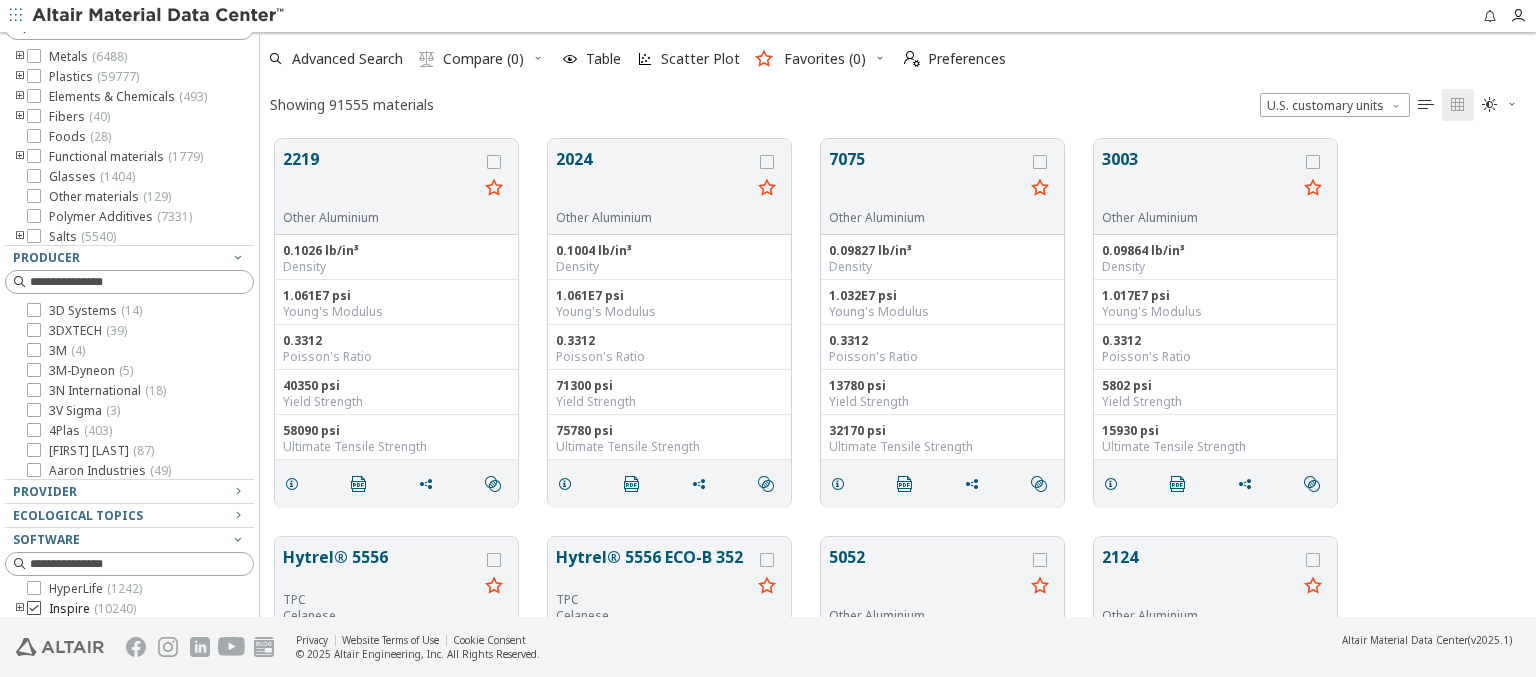 click on "Inspire ( 10240 )" at bounding box center (92, 609) 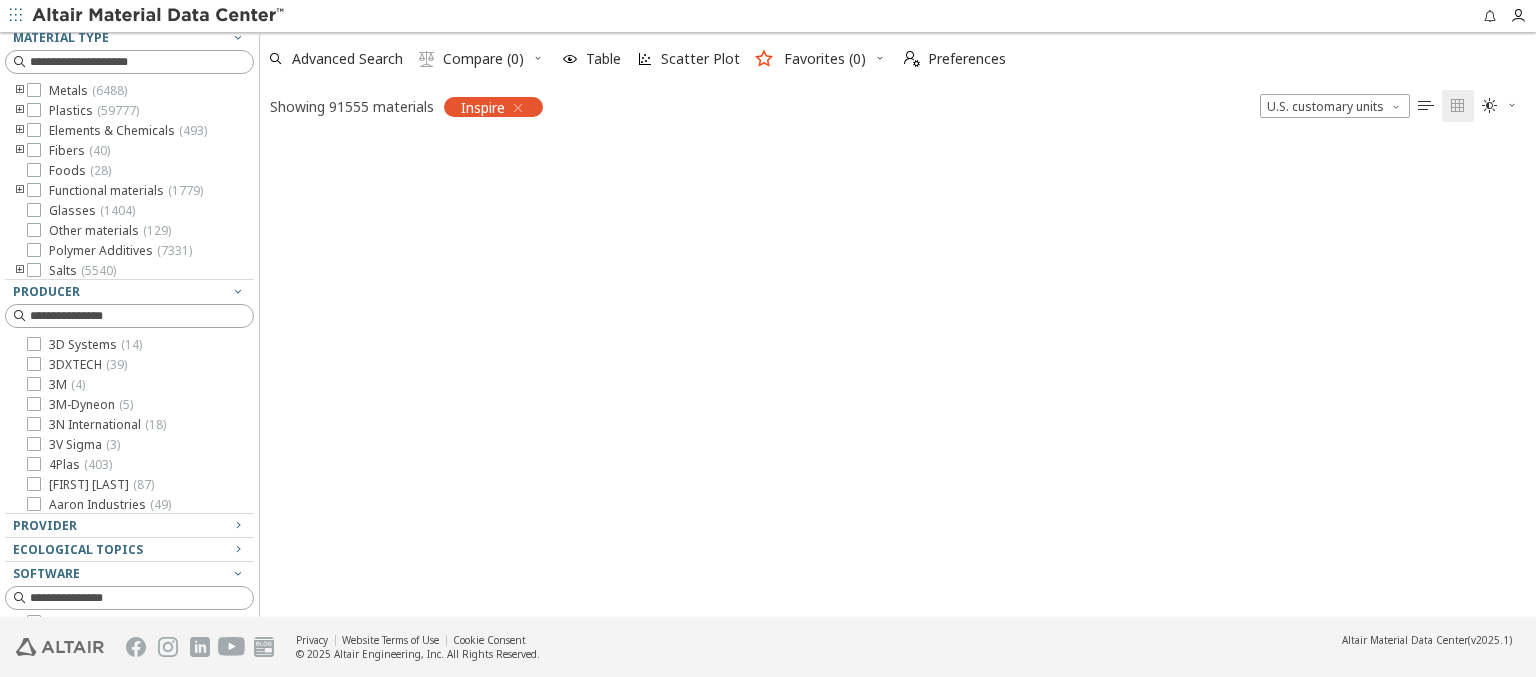 scroll, scrollTop: 475, scrollLeft: 1260, axis: both 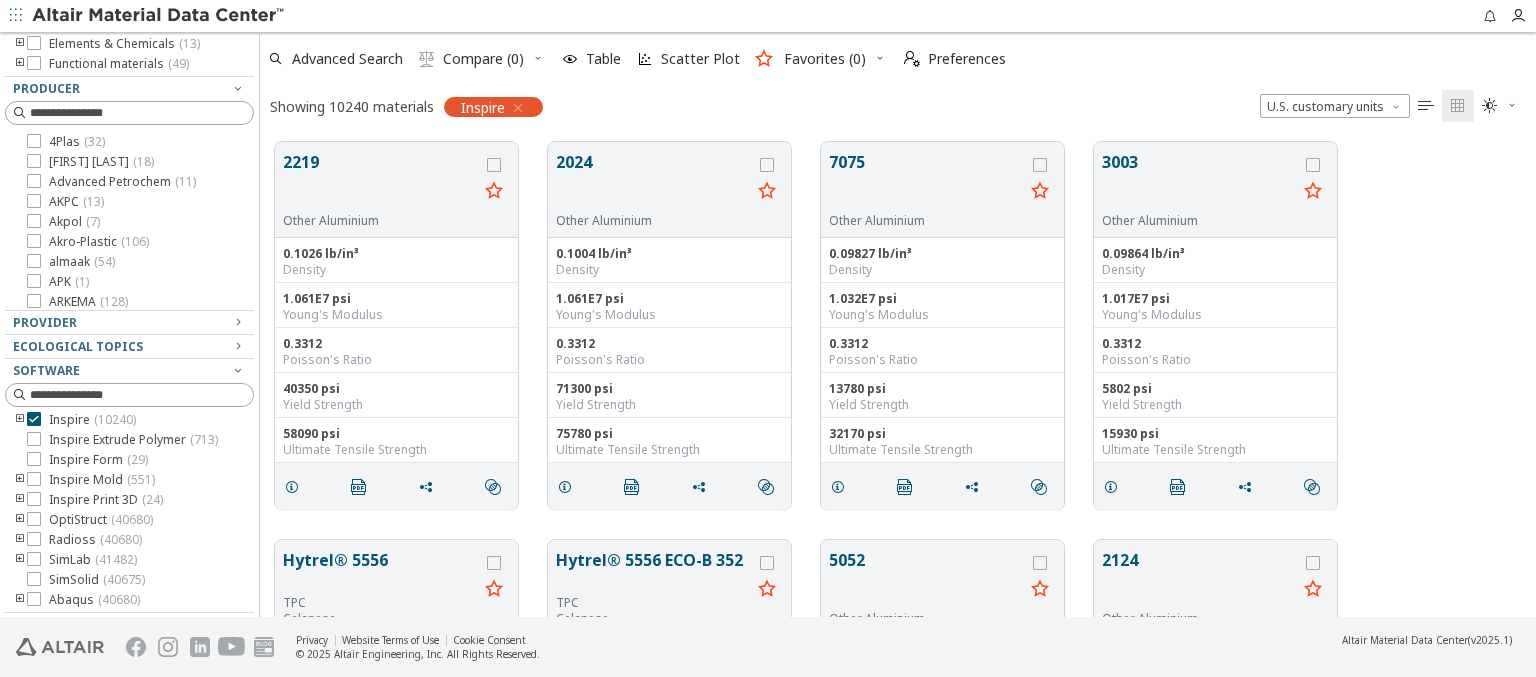 click on "Clear All Filters" at bounding box center (129, -176) 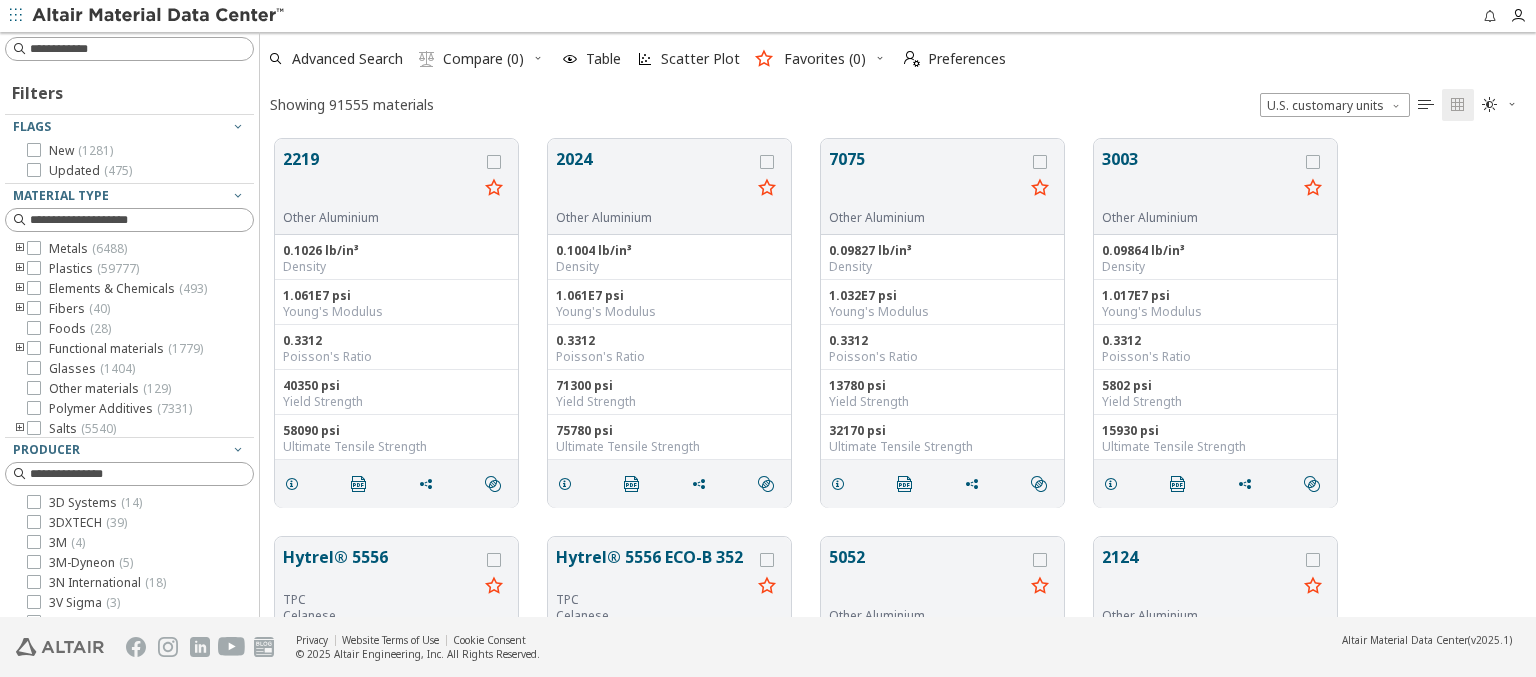click on "Inspire Extrude Polymer ( 713 )" at bounding box center [133, 801] 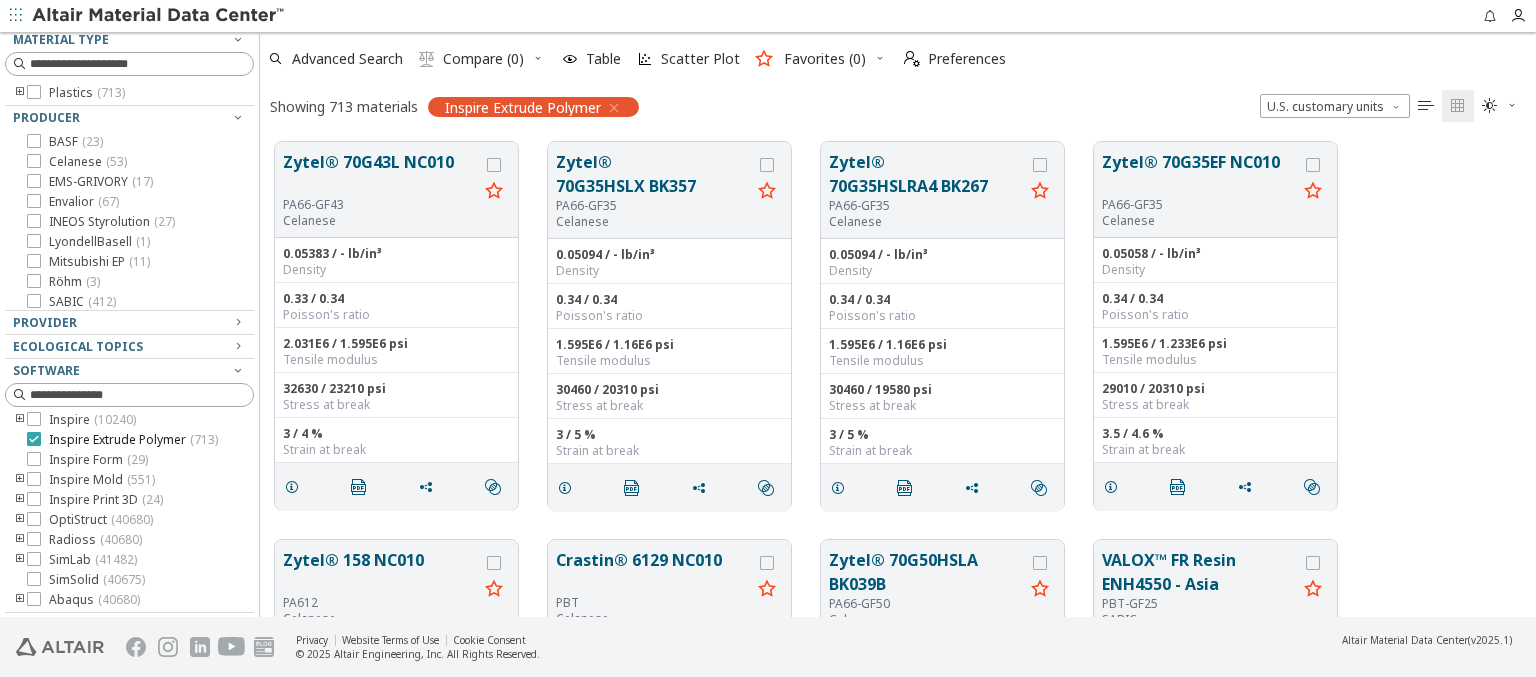 scroll, scrollTop: 84, scrollLeft: 0, axis: vertical 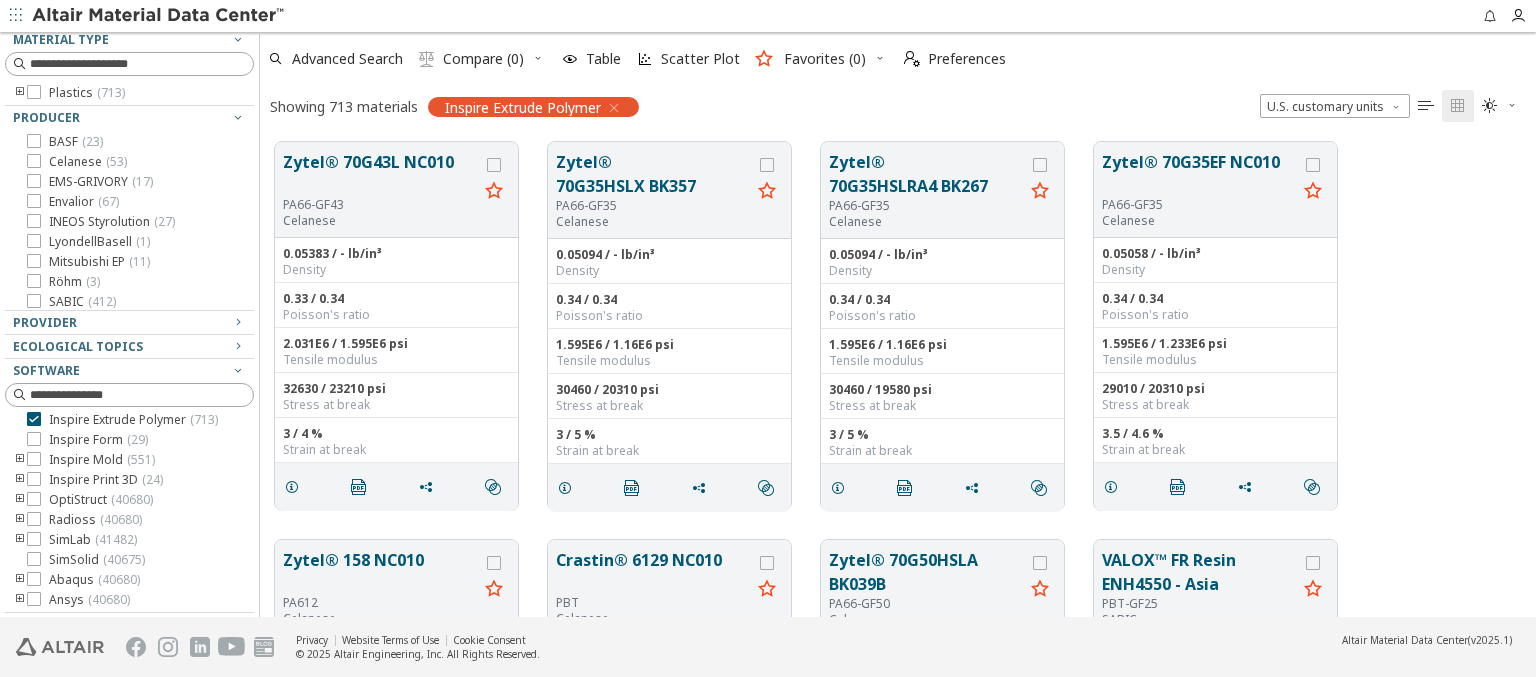 click on "Clear All Filters" at bounding box center [129, -87] 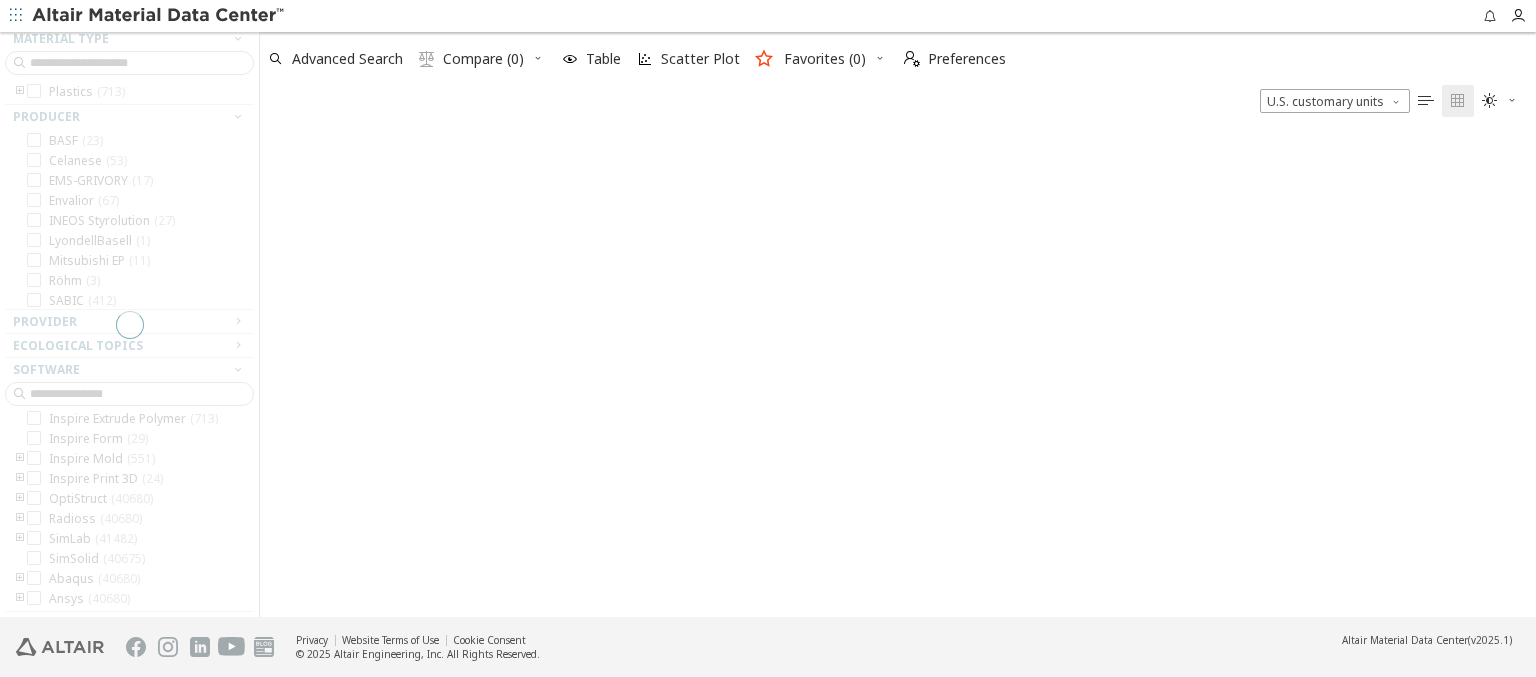 scroll, scrollTop: 0, scrollLeft: 0, axis: both 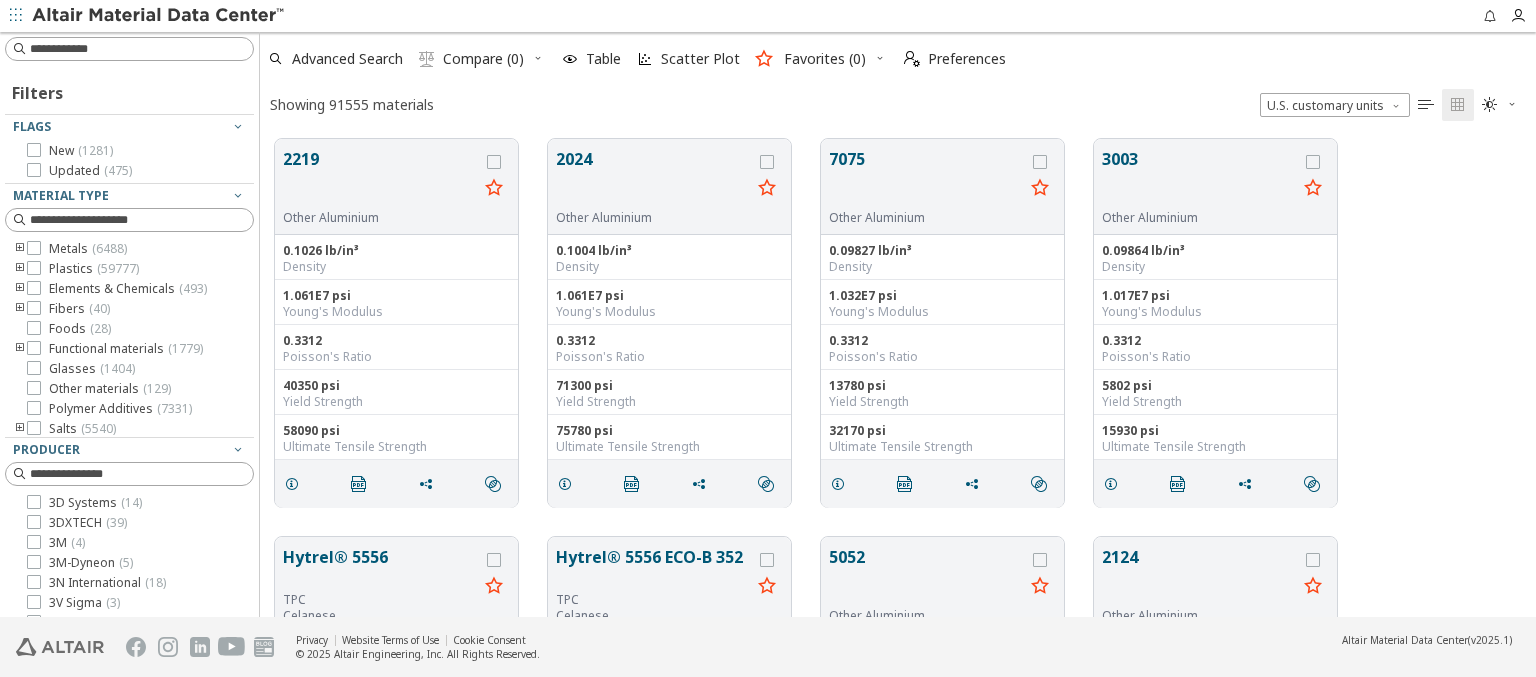 click on "Inspire Form ( 29 )" at bounding box center (98, 801) 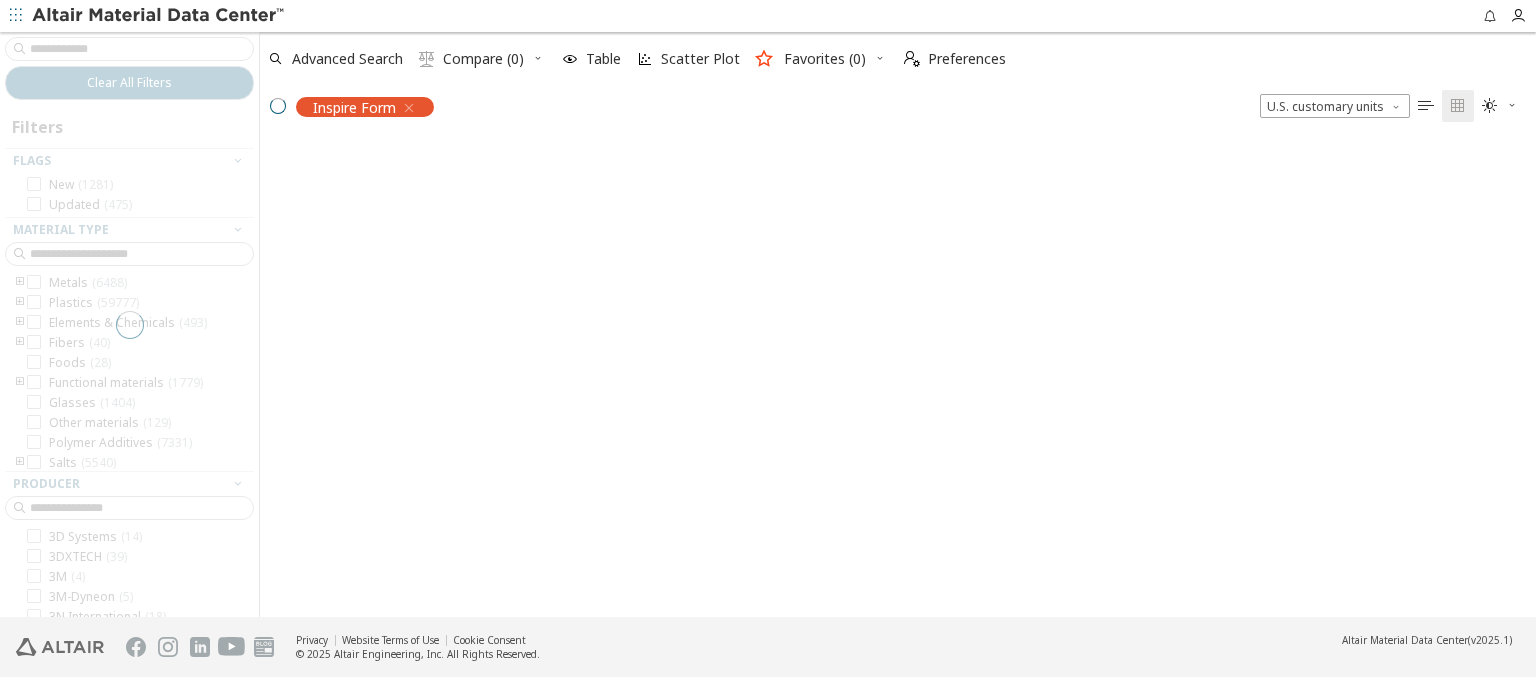 scroll, scrollTop: 241, scrollLeft: 0, axis: vertical 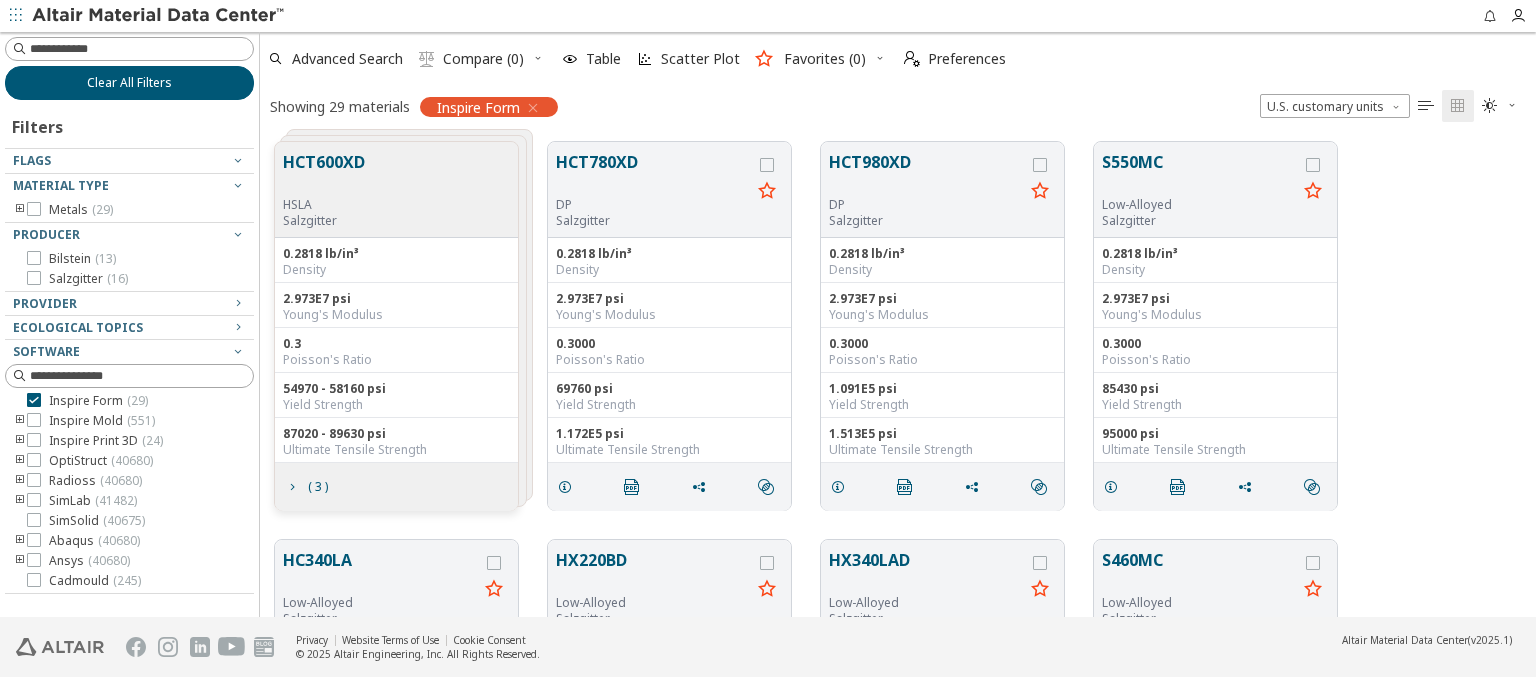 click on "Clear All Filters" at bounding box center [129, 83] 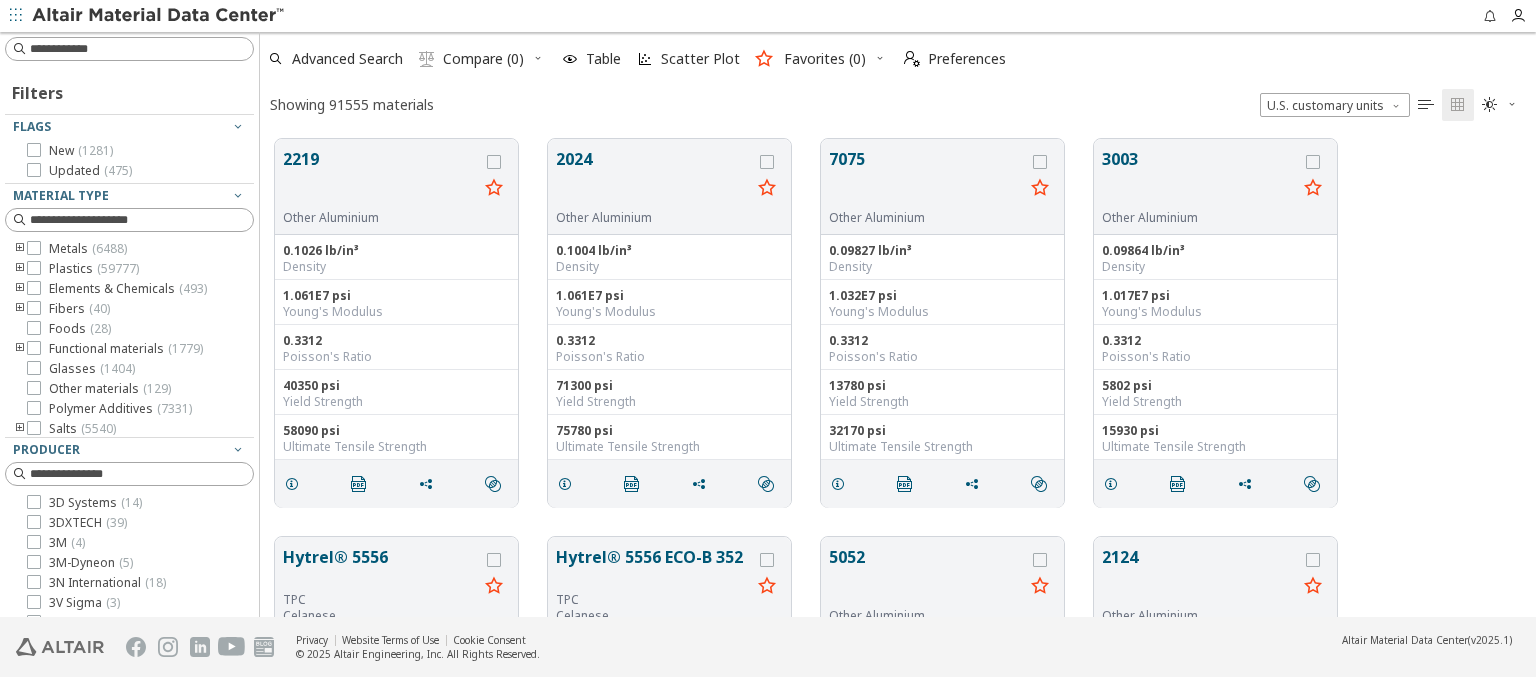 click on "Inspire Mold ( 551 )" at bounding box center (102, 785) 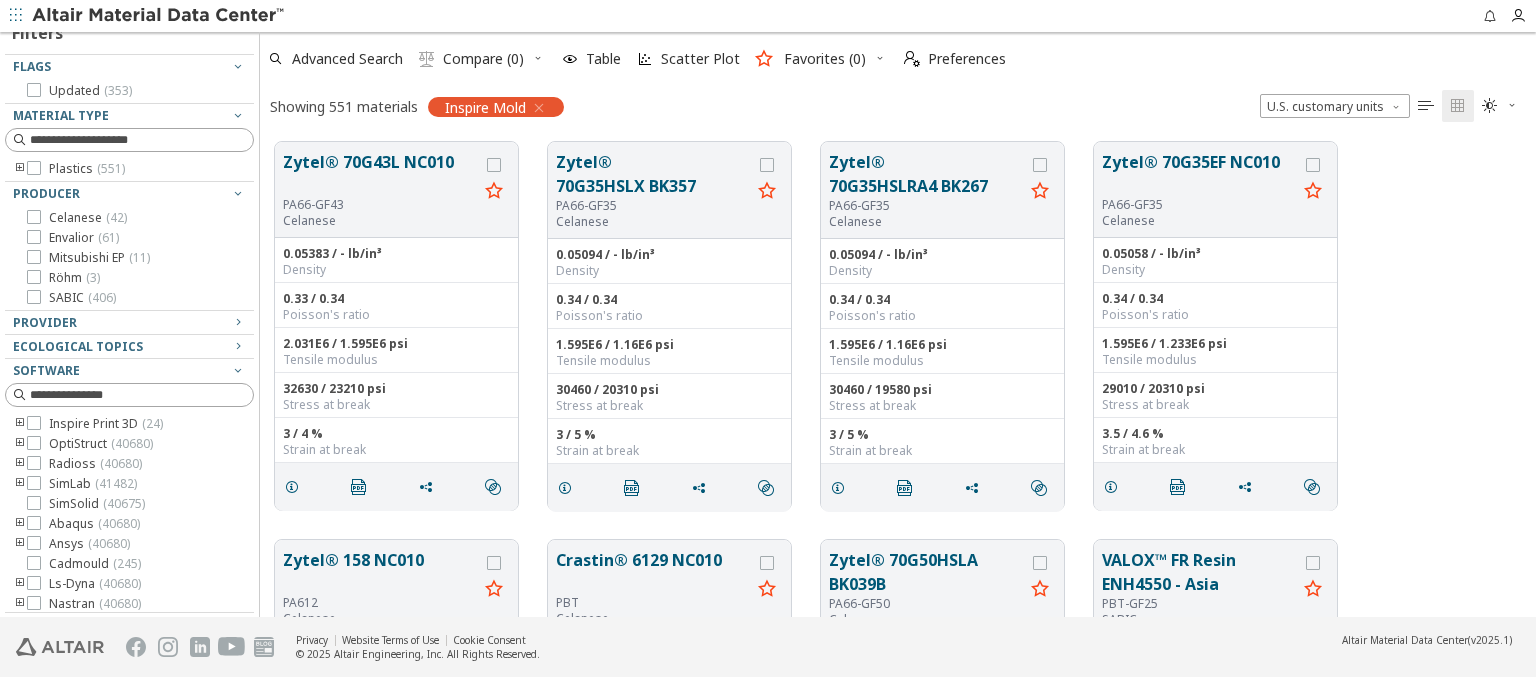 click on "Clear All Filters" at bounding box center (129, -11) 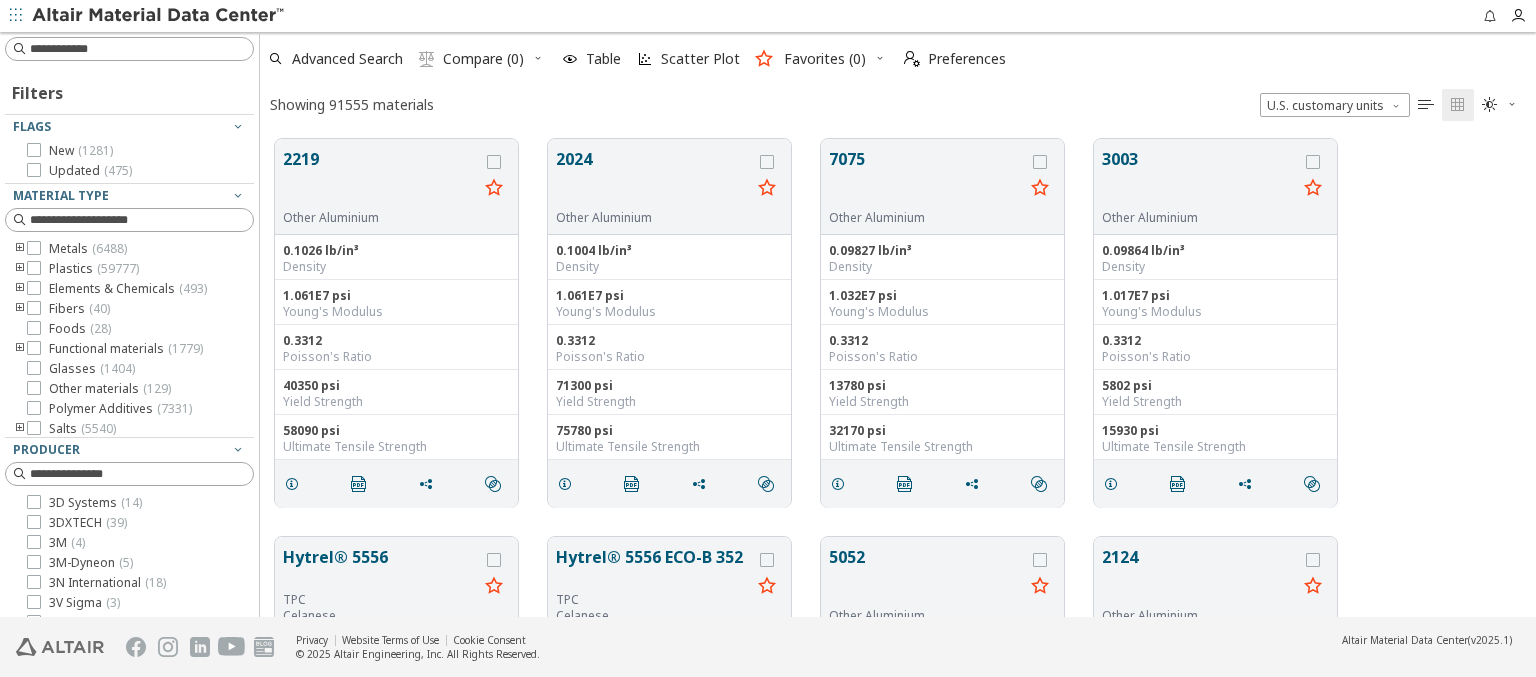 click on "OptiStruct ( 40680 )" at bounding box center [101, 805] 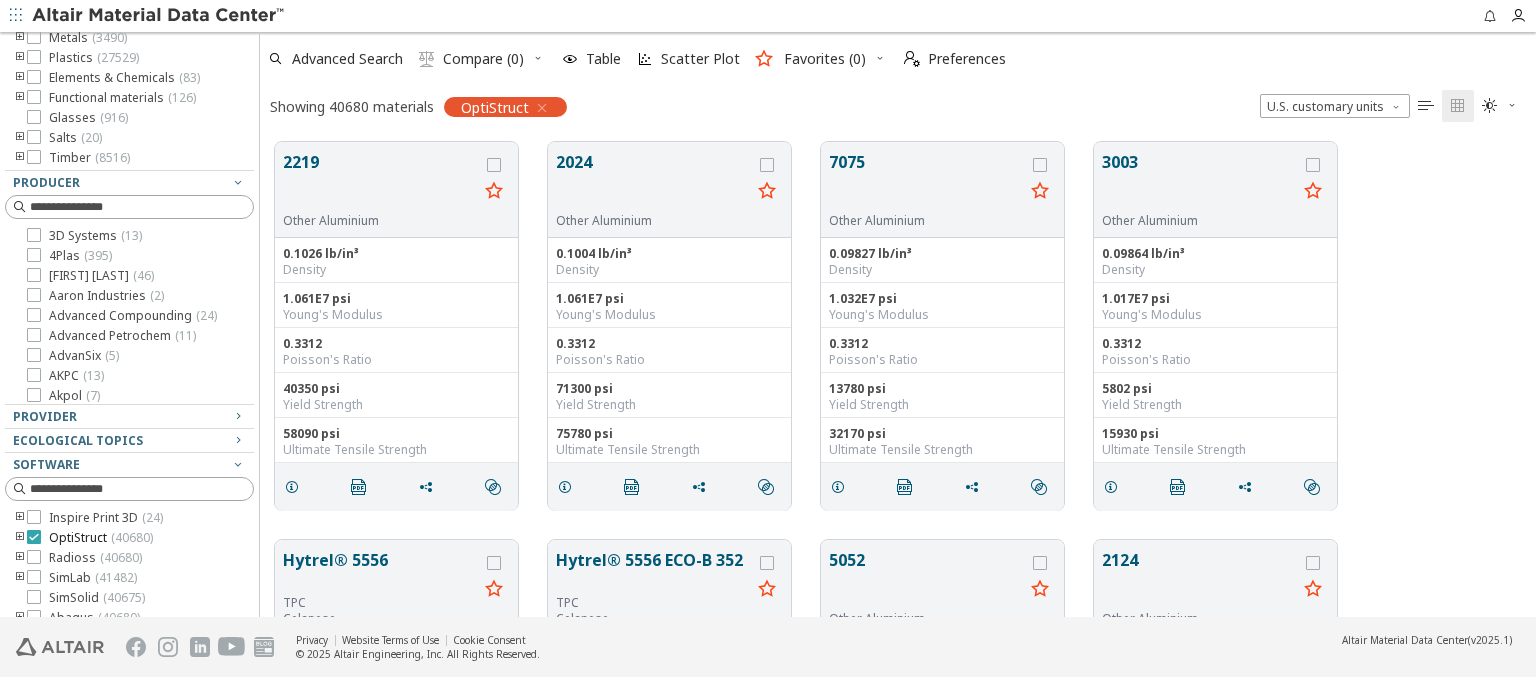 scroll, scrollTop: 180, scrollLeft: 0, axis: vertical 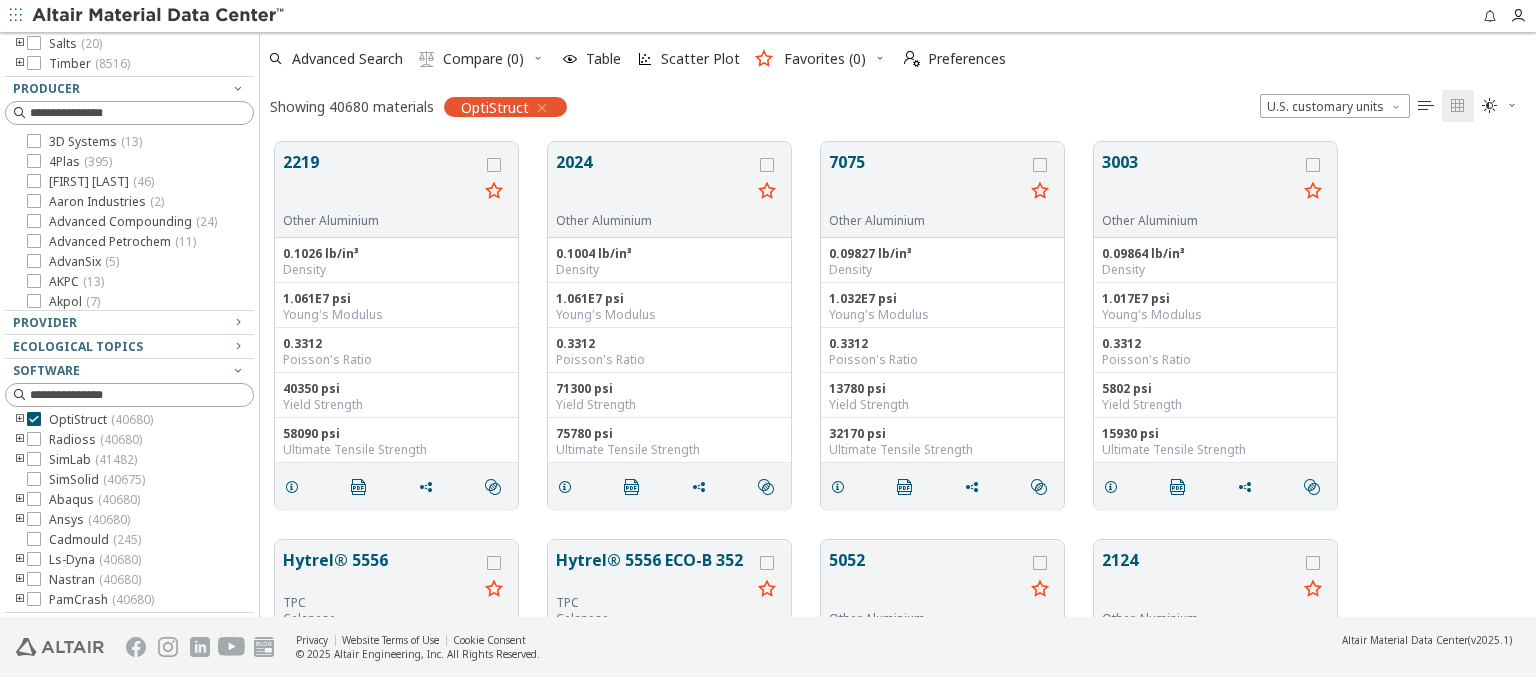 click on "Clear All Filters" at bounding box center [129, -256] 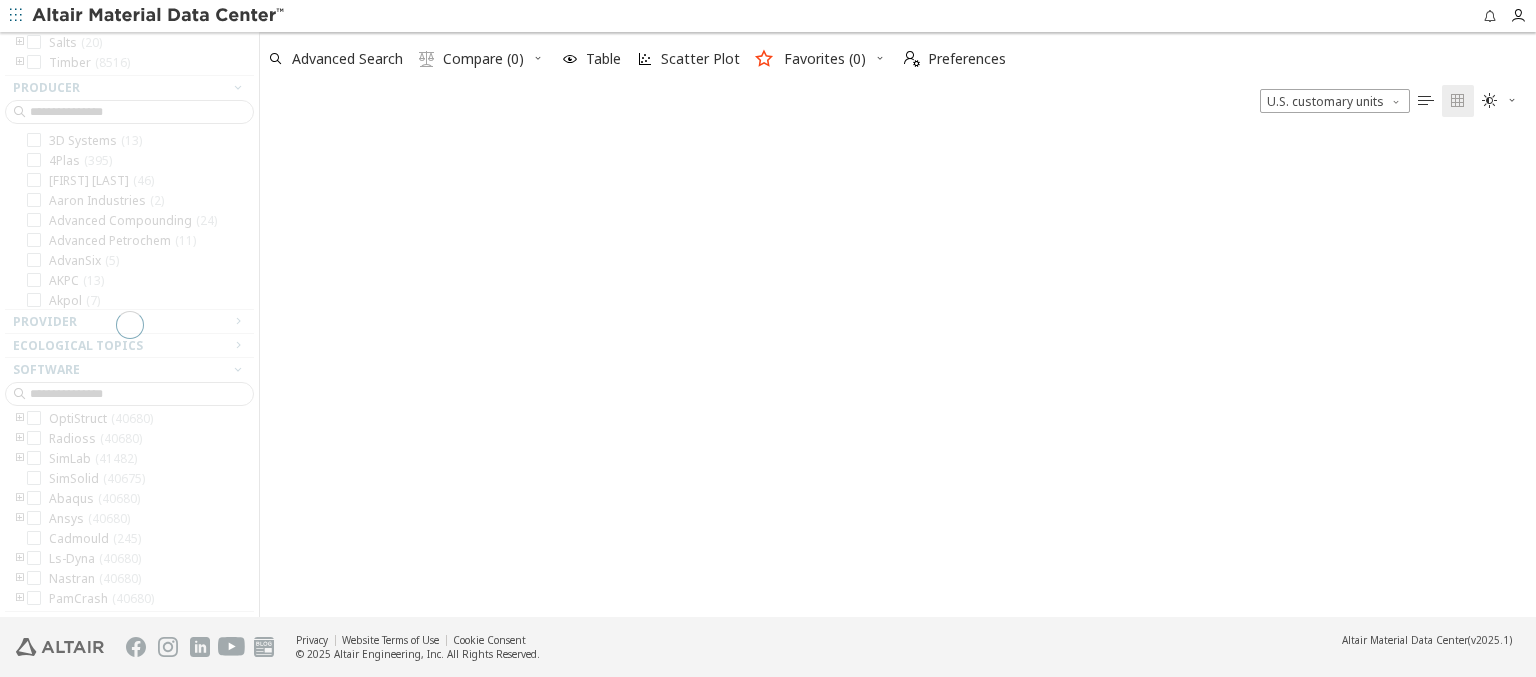 scroll, scrollTop: 0, scrollLeft: 0, axis: both 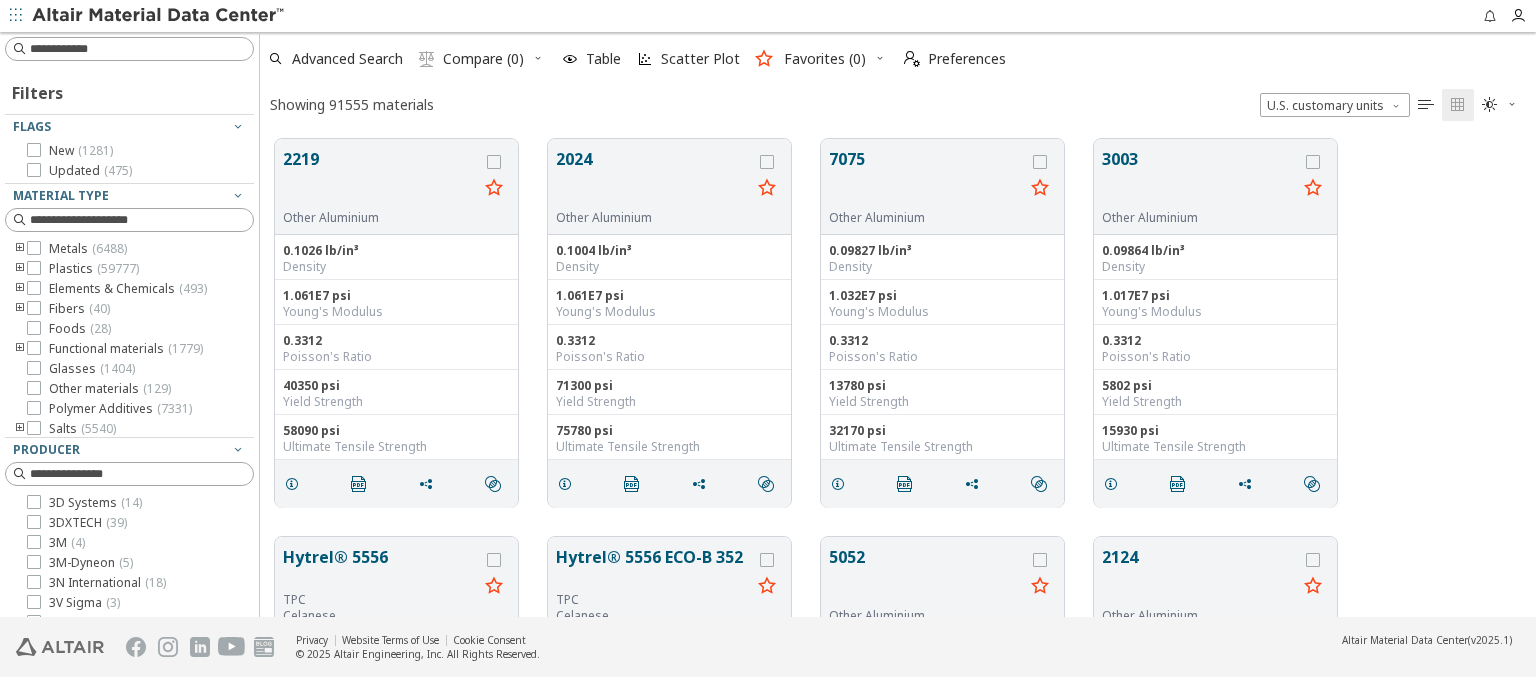 click on "Radioss ( 40680 )" at bounding box center [95, 801] 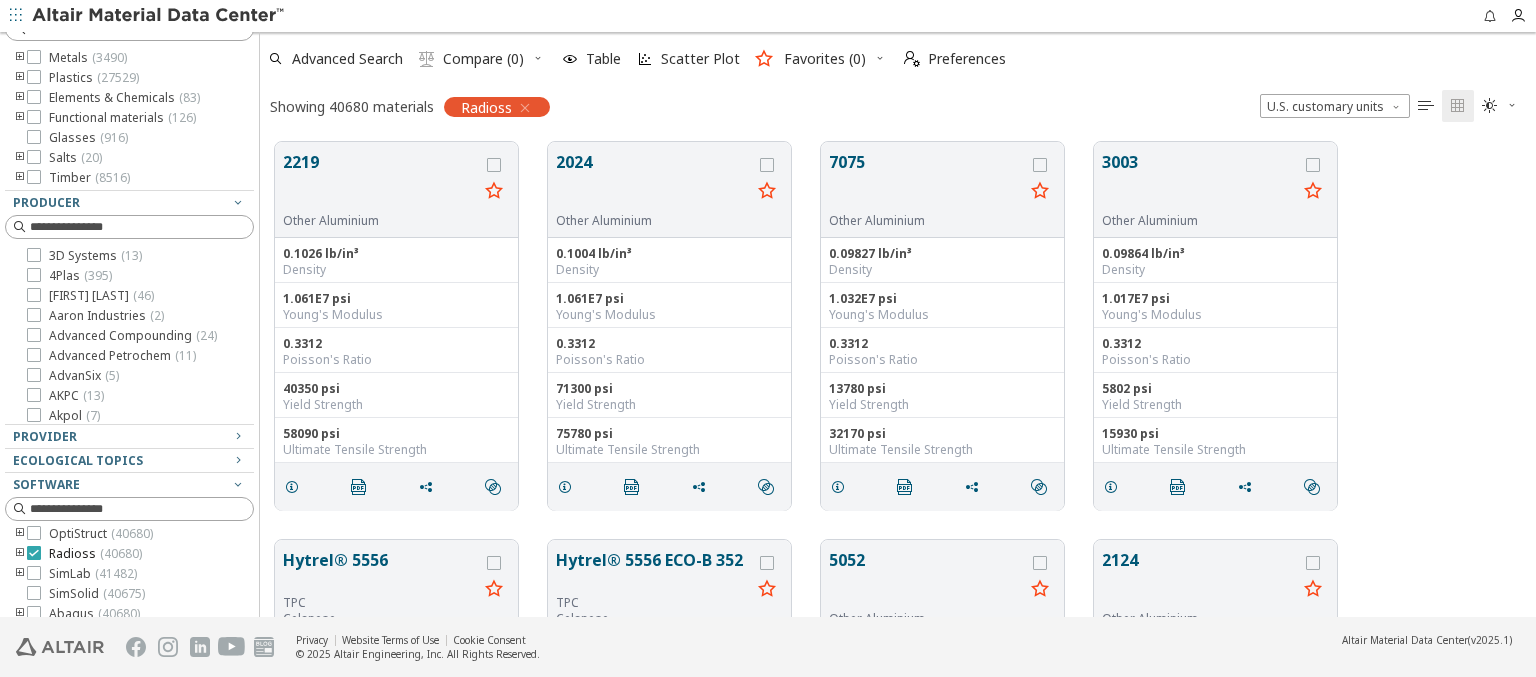 scroll, scrollTop: 339, scrollLeft: 0, axis: vertical 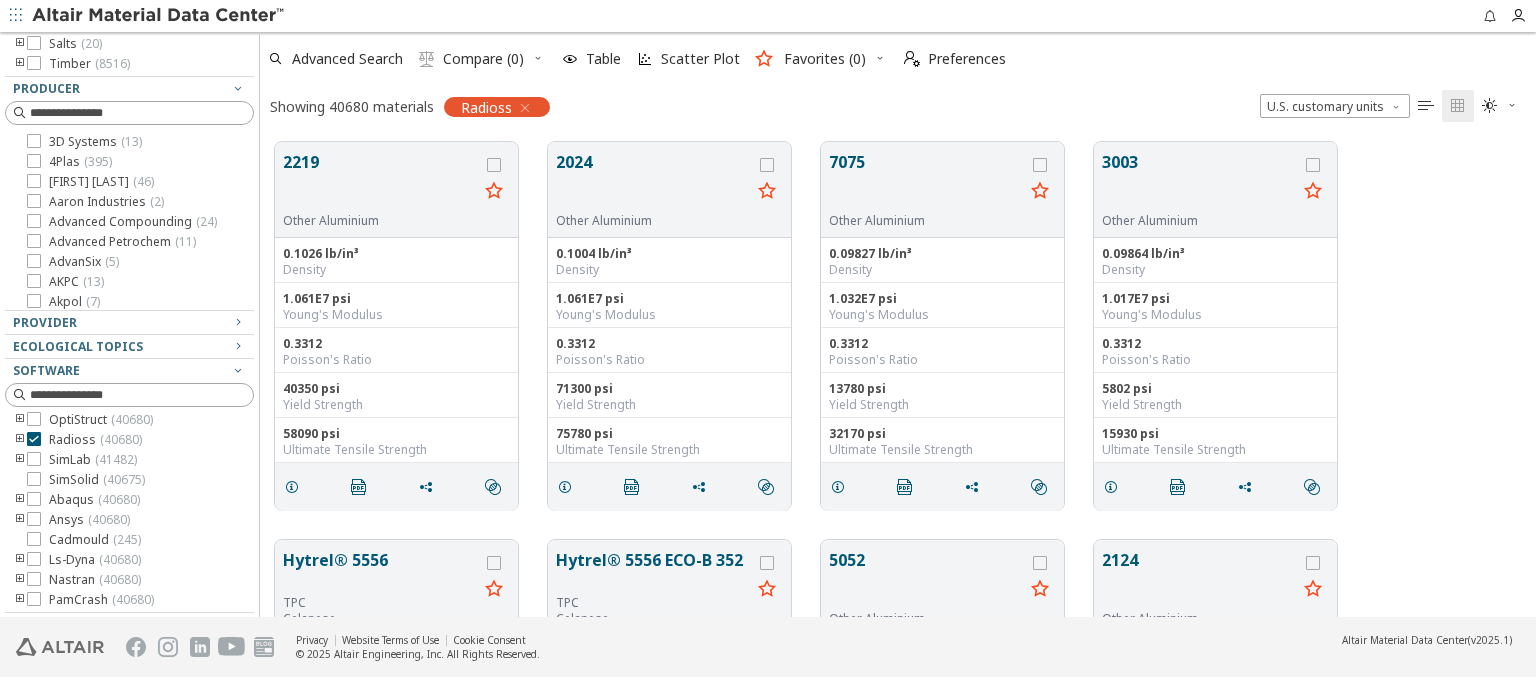 click on "Clear All Filters" at bounding box center (129, -256) 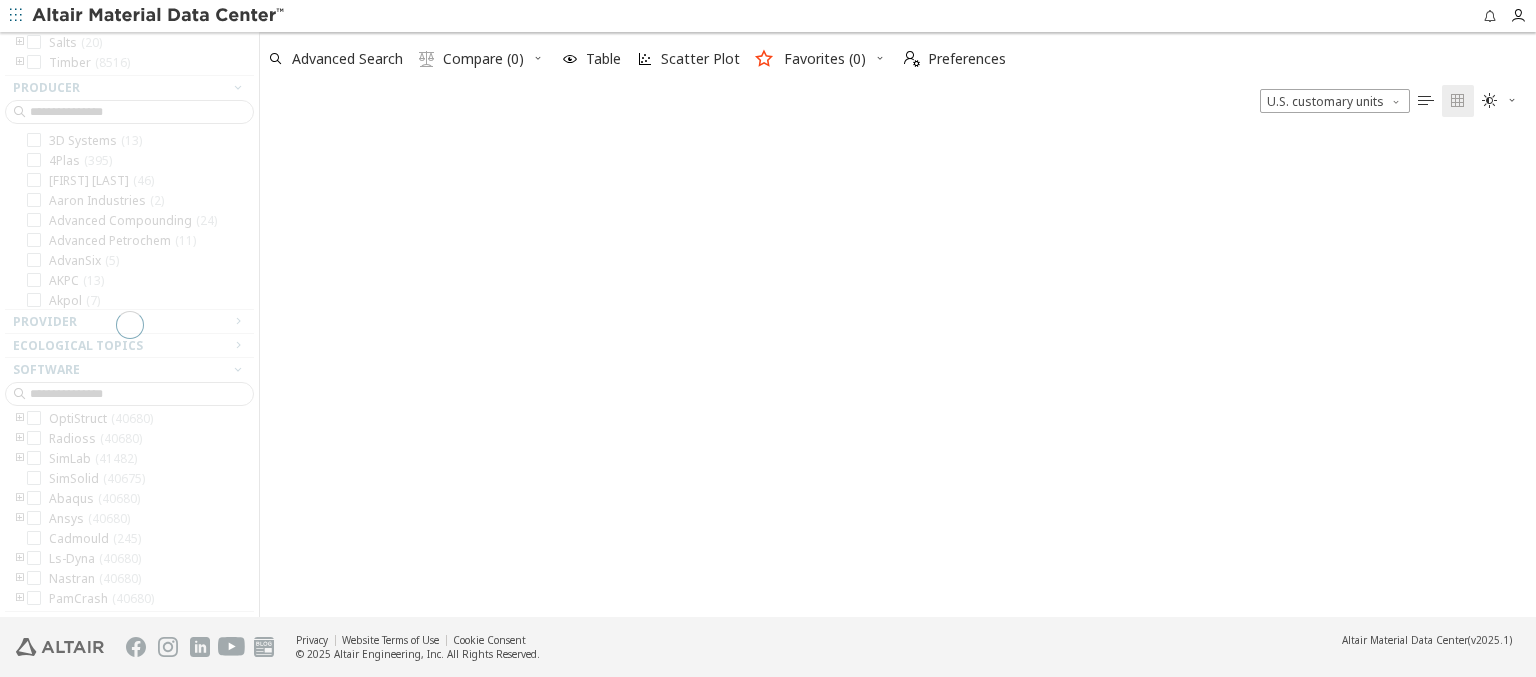 scroll, scrollTop: 0, scrollLeft: 0, axis: both 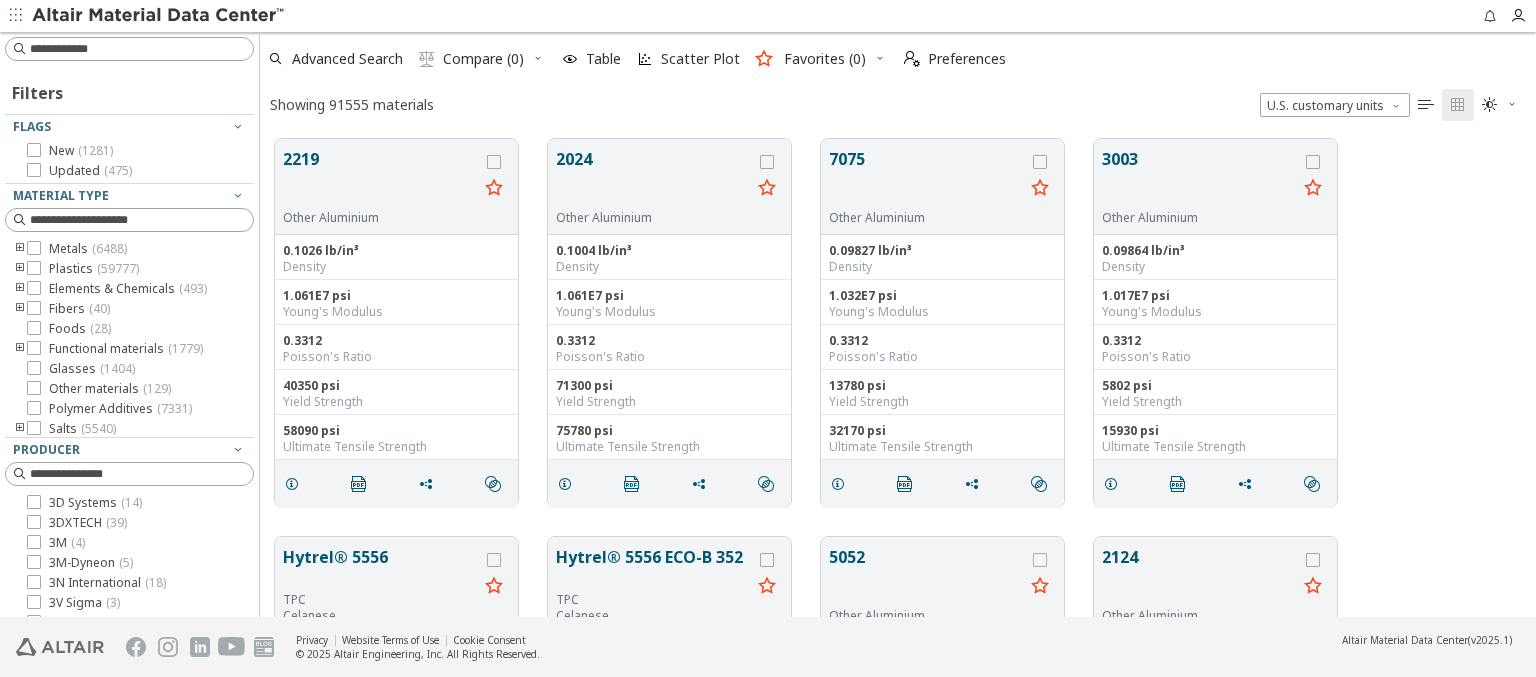 click on "SimLab ( 41482 )" at bounding box center (93, 821) 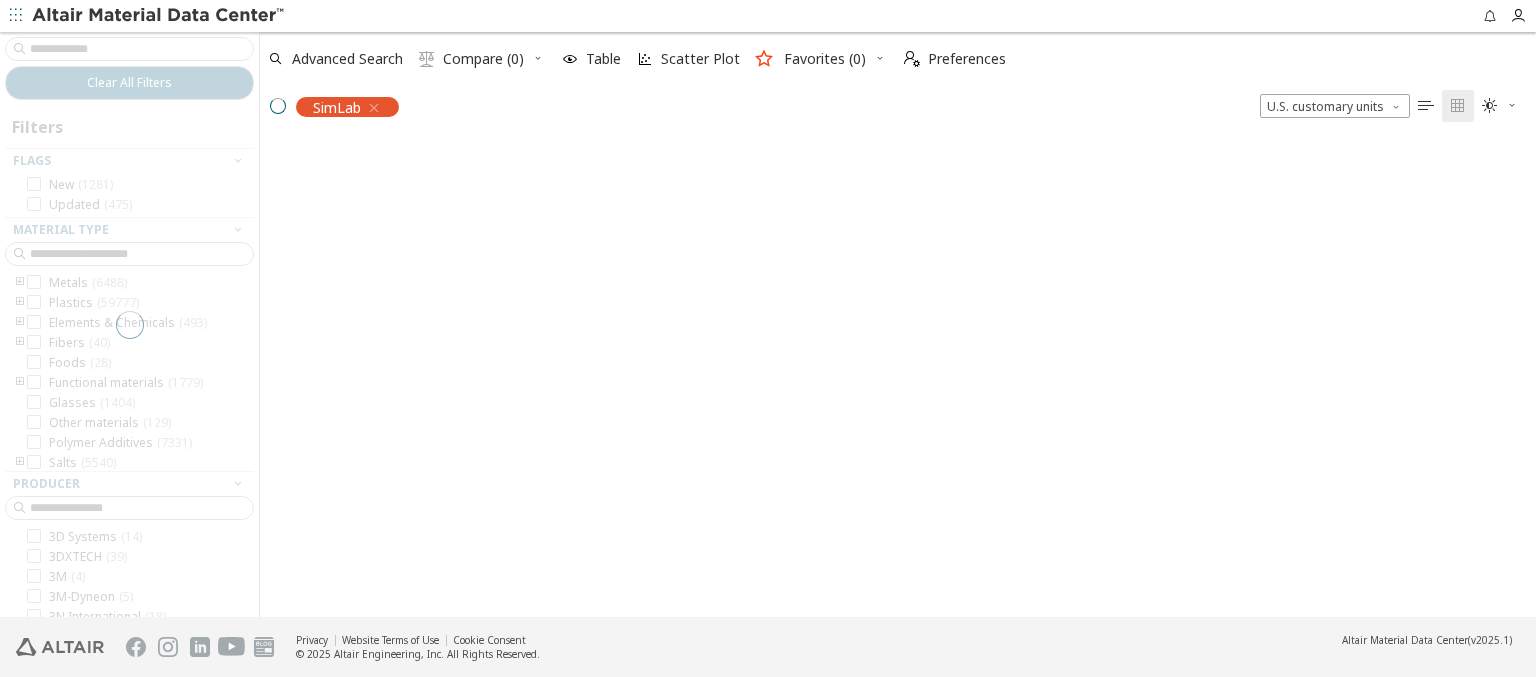 scroll, scrollTop: 245, scrollLeft: 0, axis: vertical 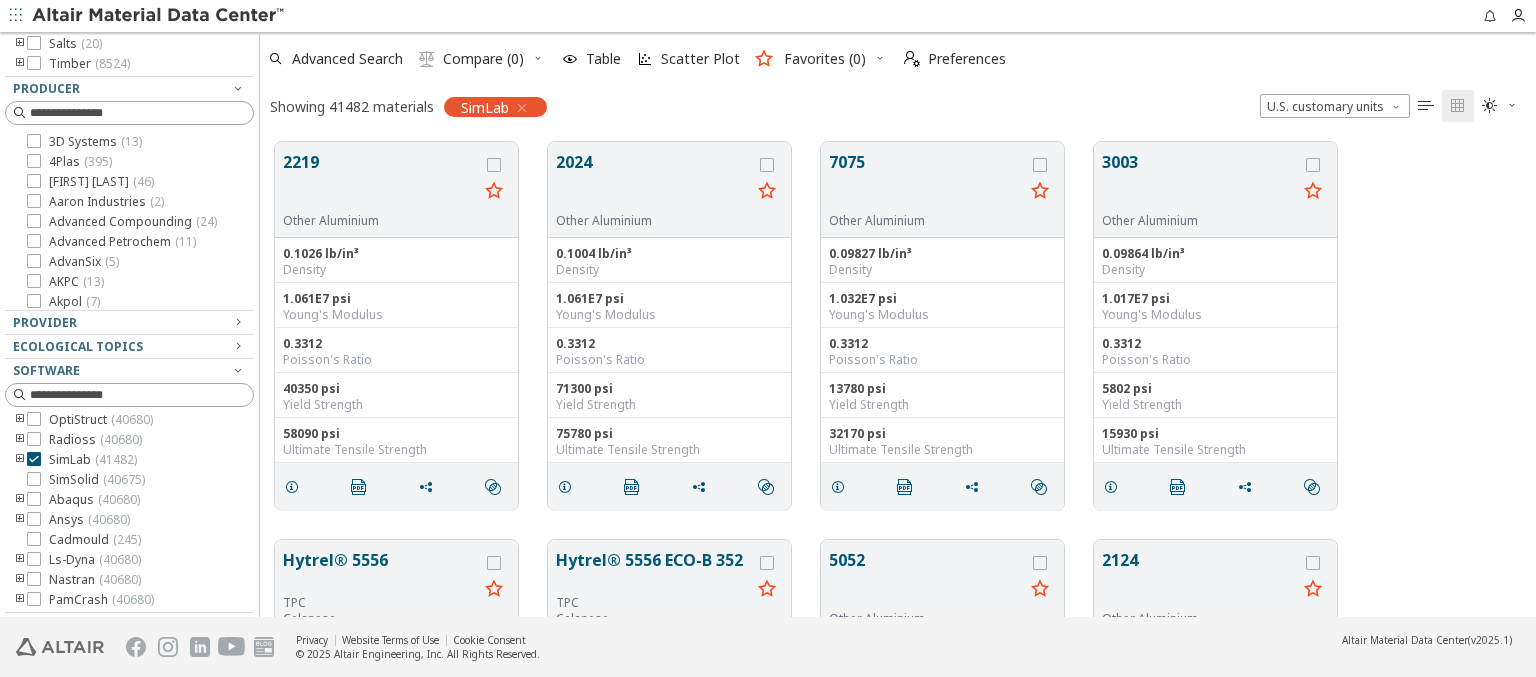 click at bounding box center (159, 16) 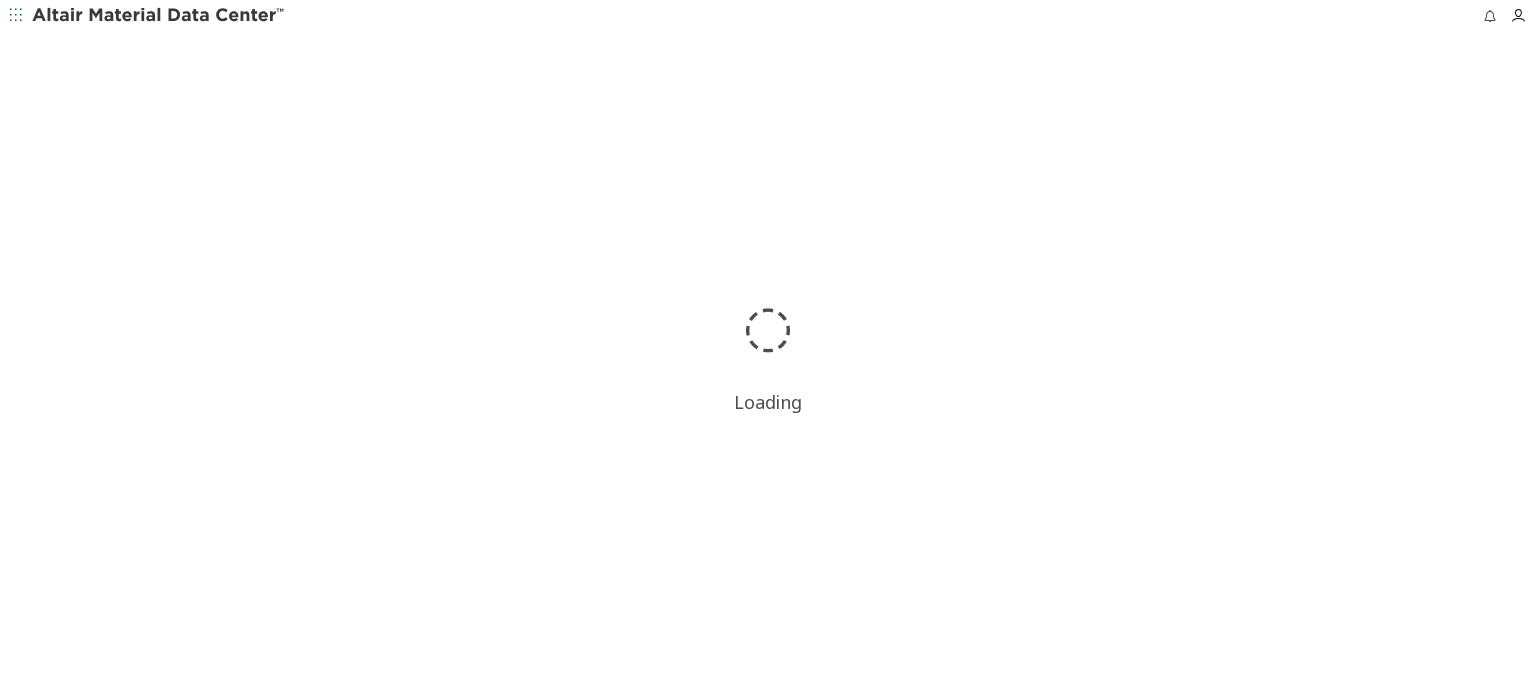 scroll, scrollTop: 0, scrollLeft: 0, axis: both 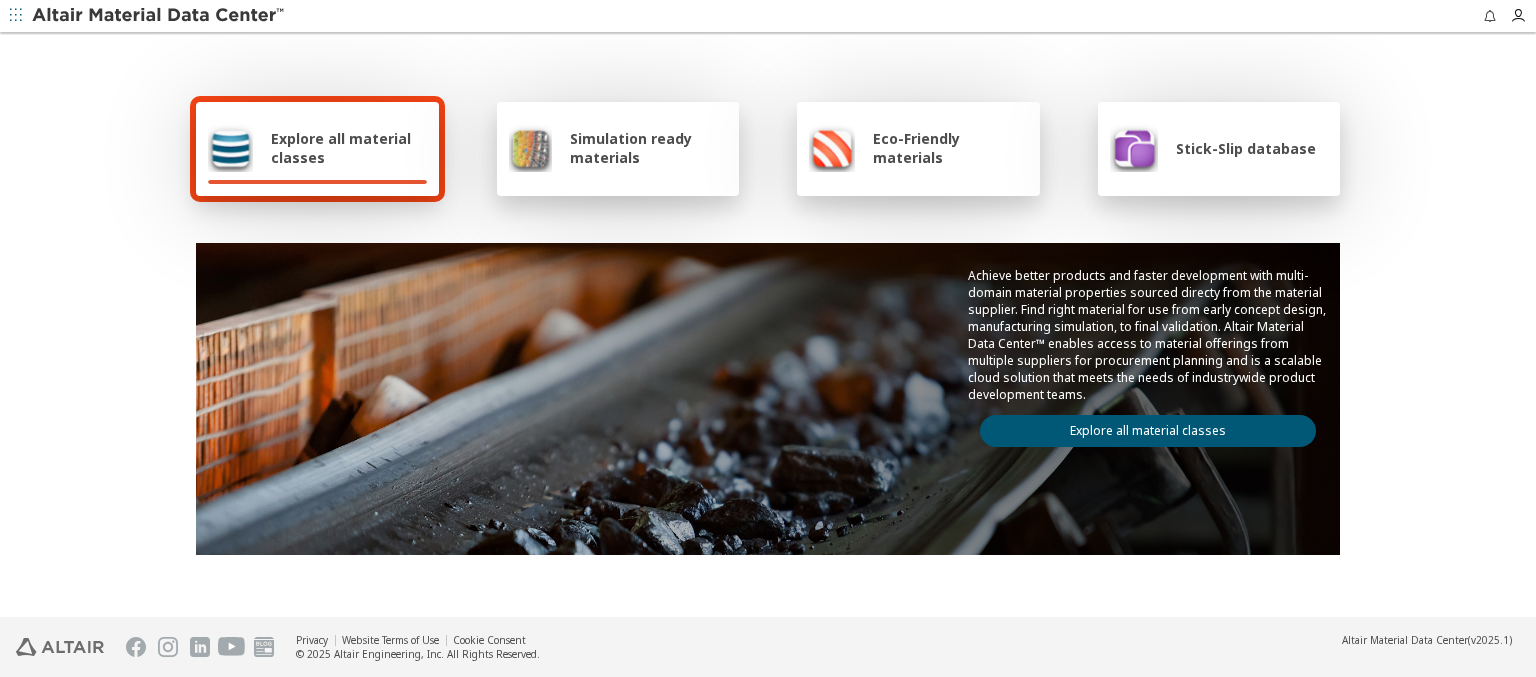 click on "Eco-Friendly materials" at bounding box center (950, 148) 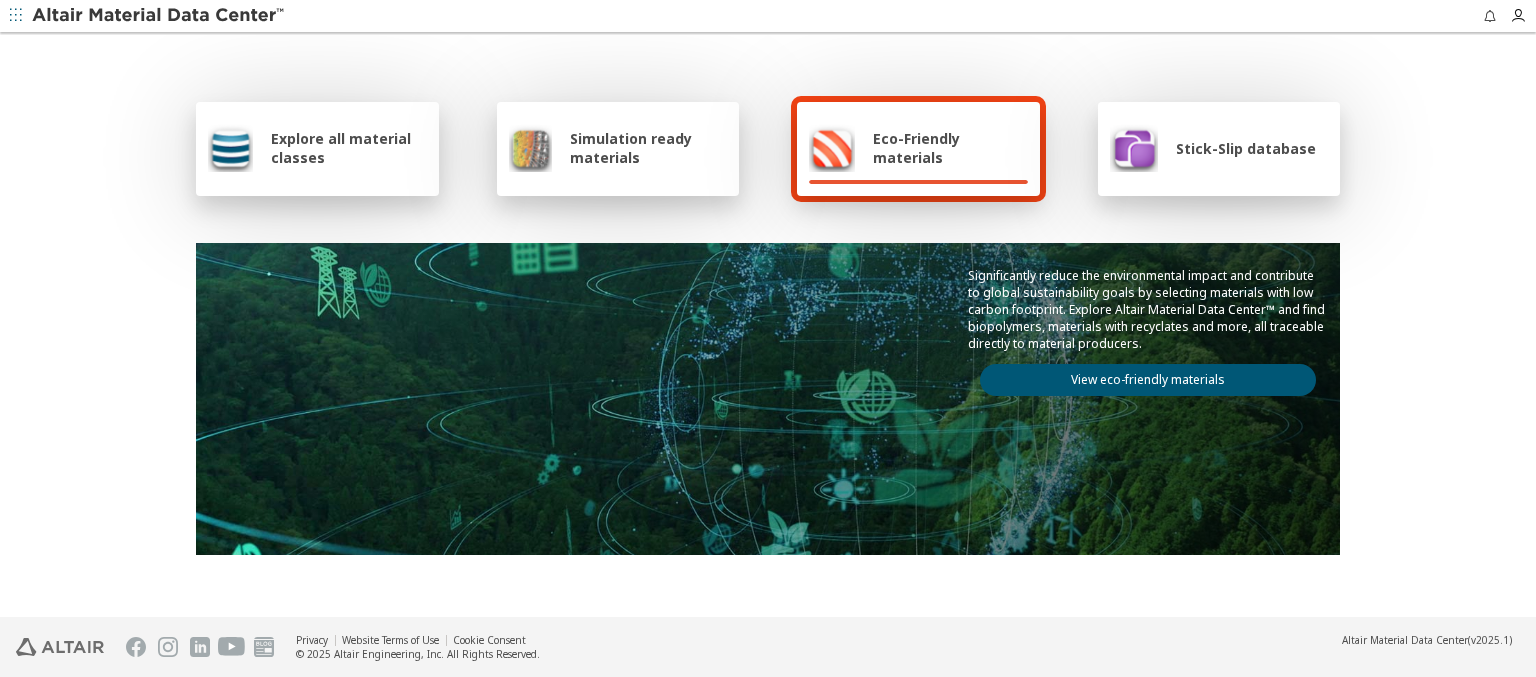 click on "View eco-friendly materials" at bounding box center (1148, 380) 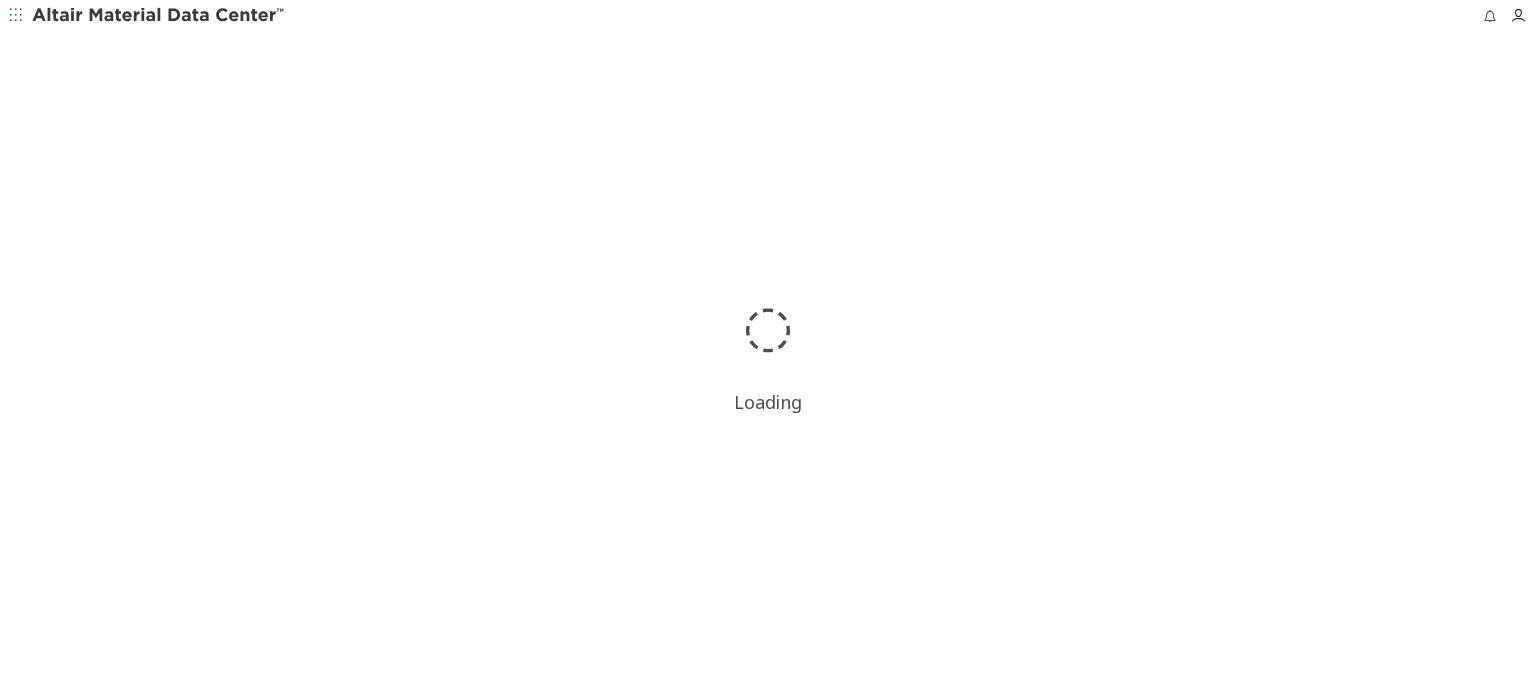 scroll, scrollTop: 0, scrollLeft: 0, axis: both 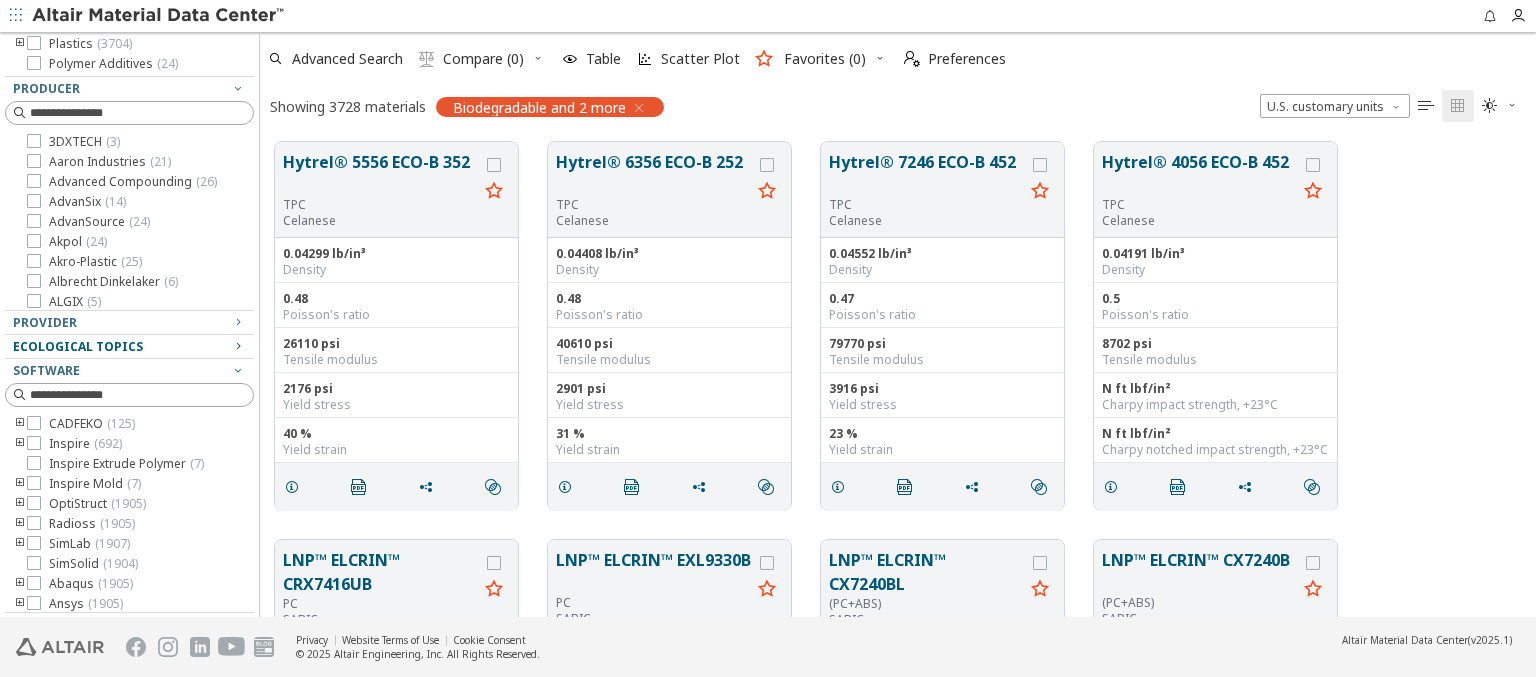 click on "Ecological Topics" at bounding box center [78, 346] 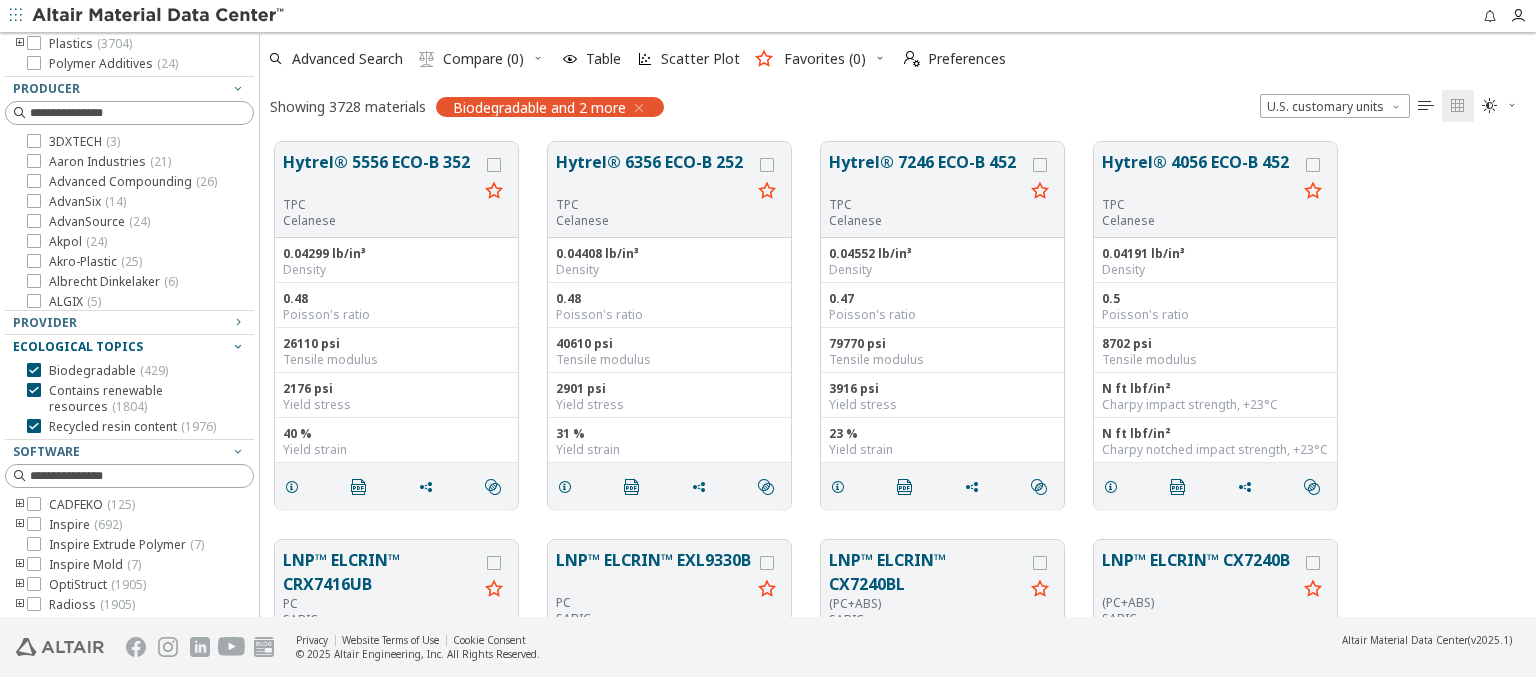 click at bounding box center (159, 16) 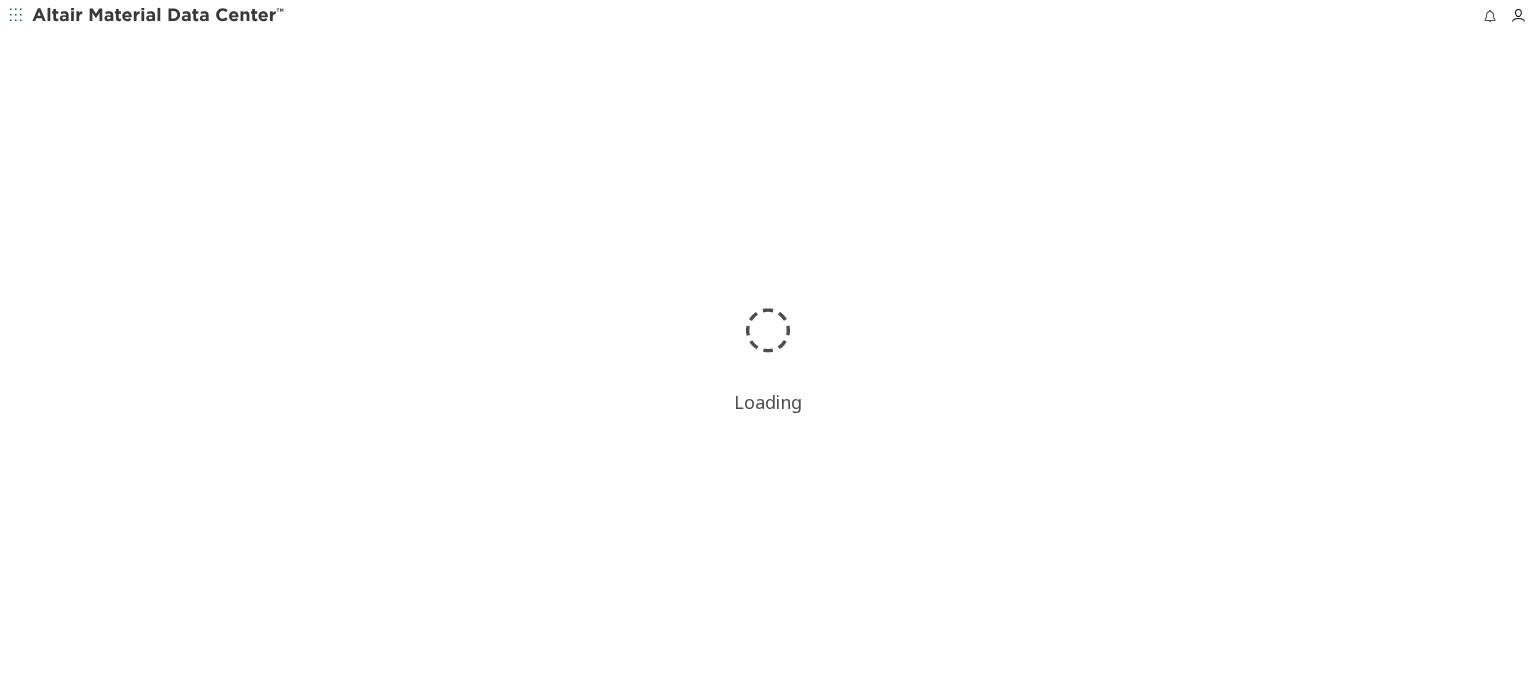 scroll, scrollTop: 0, scrollLeft: 0, axis: both 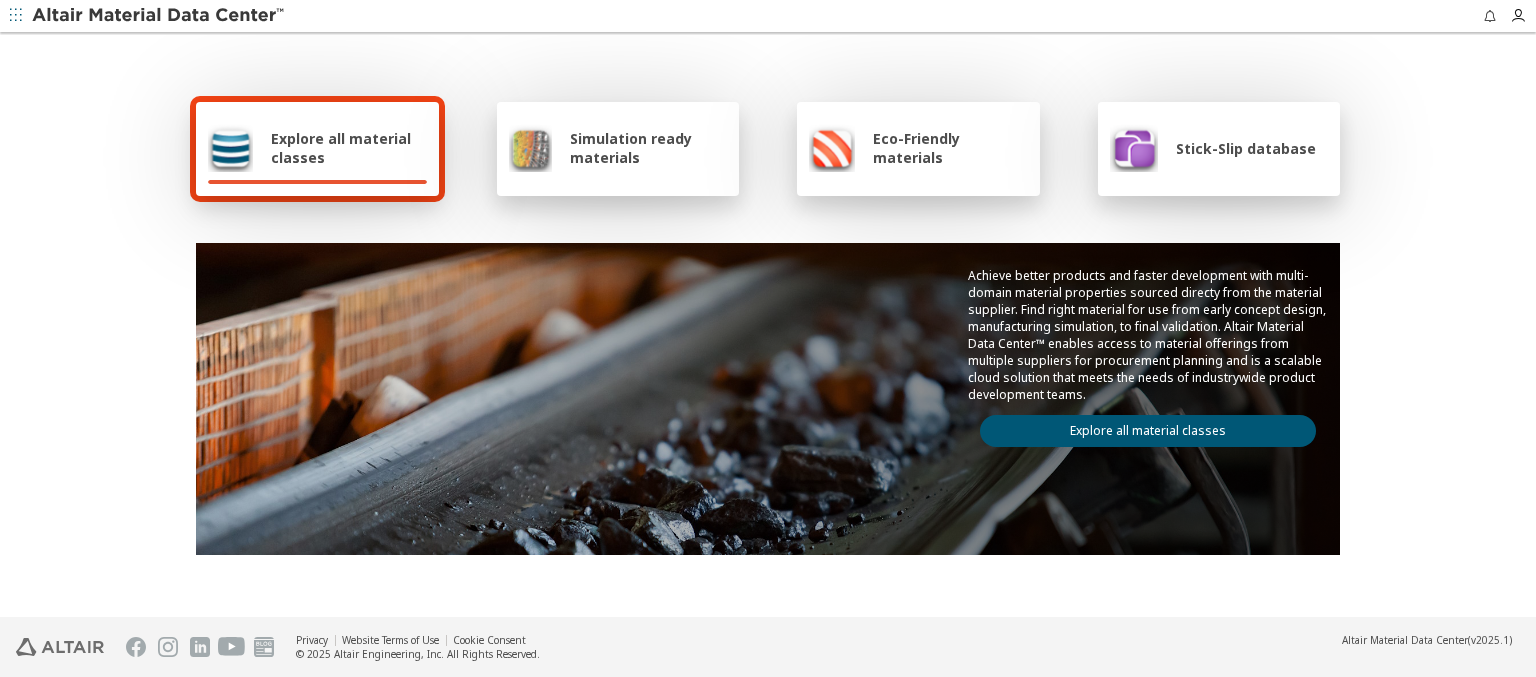 click on "Explore all material classes" at bounding box center (349, 148) 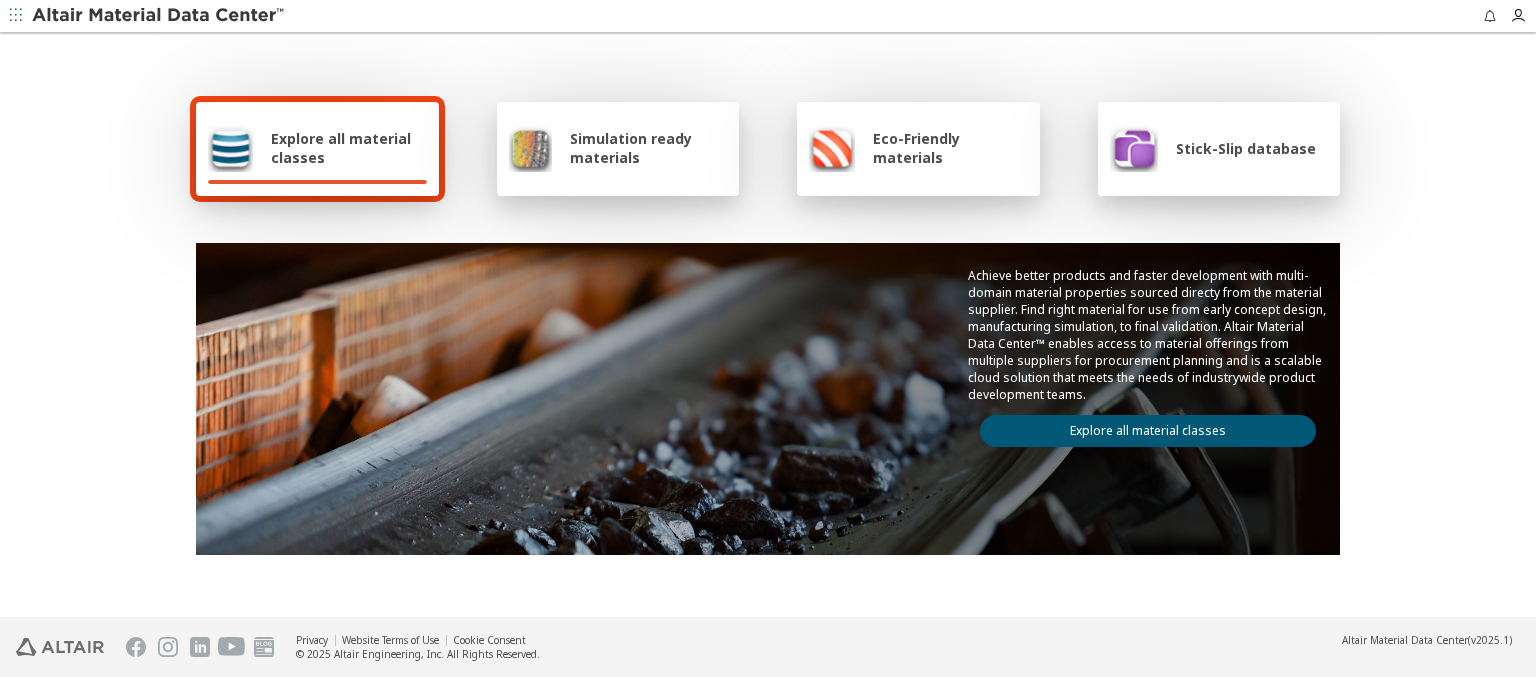 click on "Explore all material classes" at bounding box center (1148, 431) 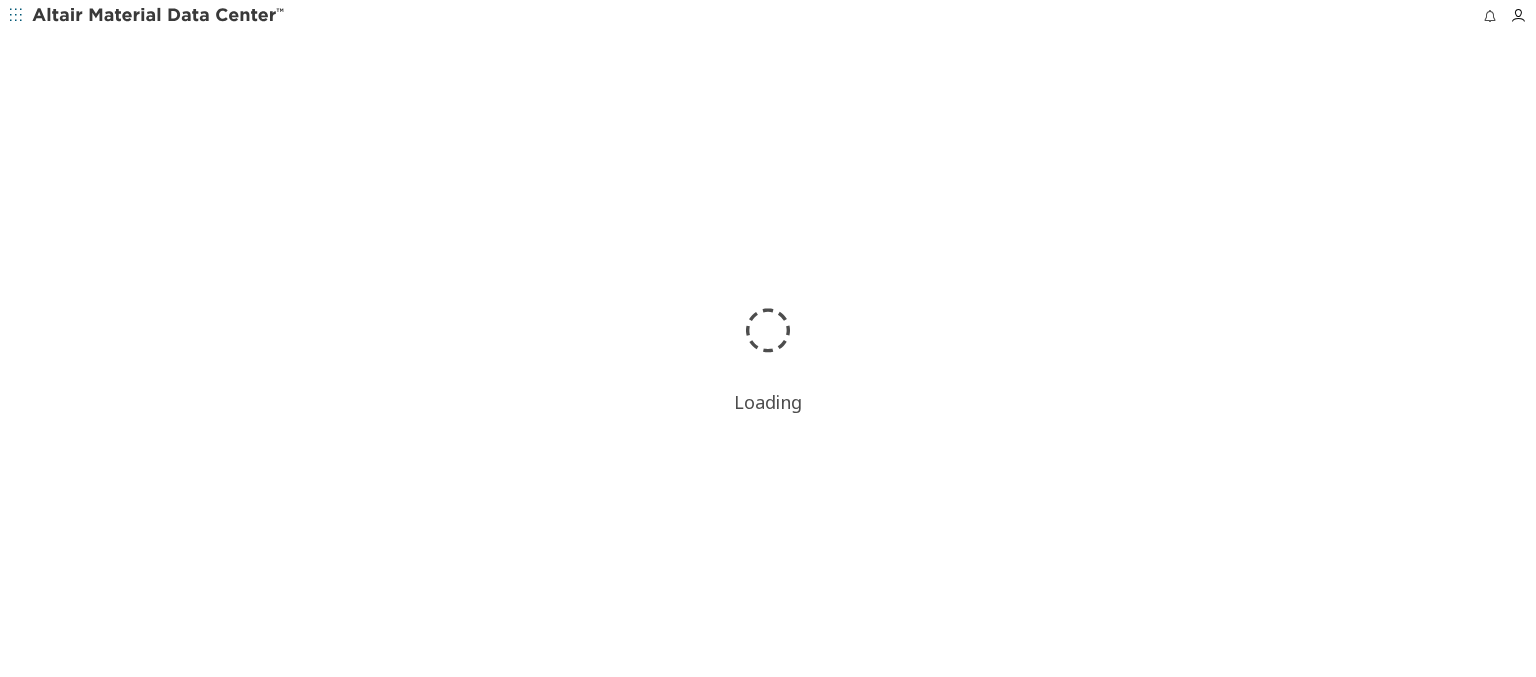 scroll, scrollTop: 0, scrollLeft: 0, axis: both 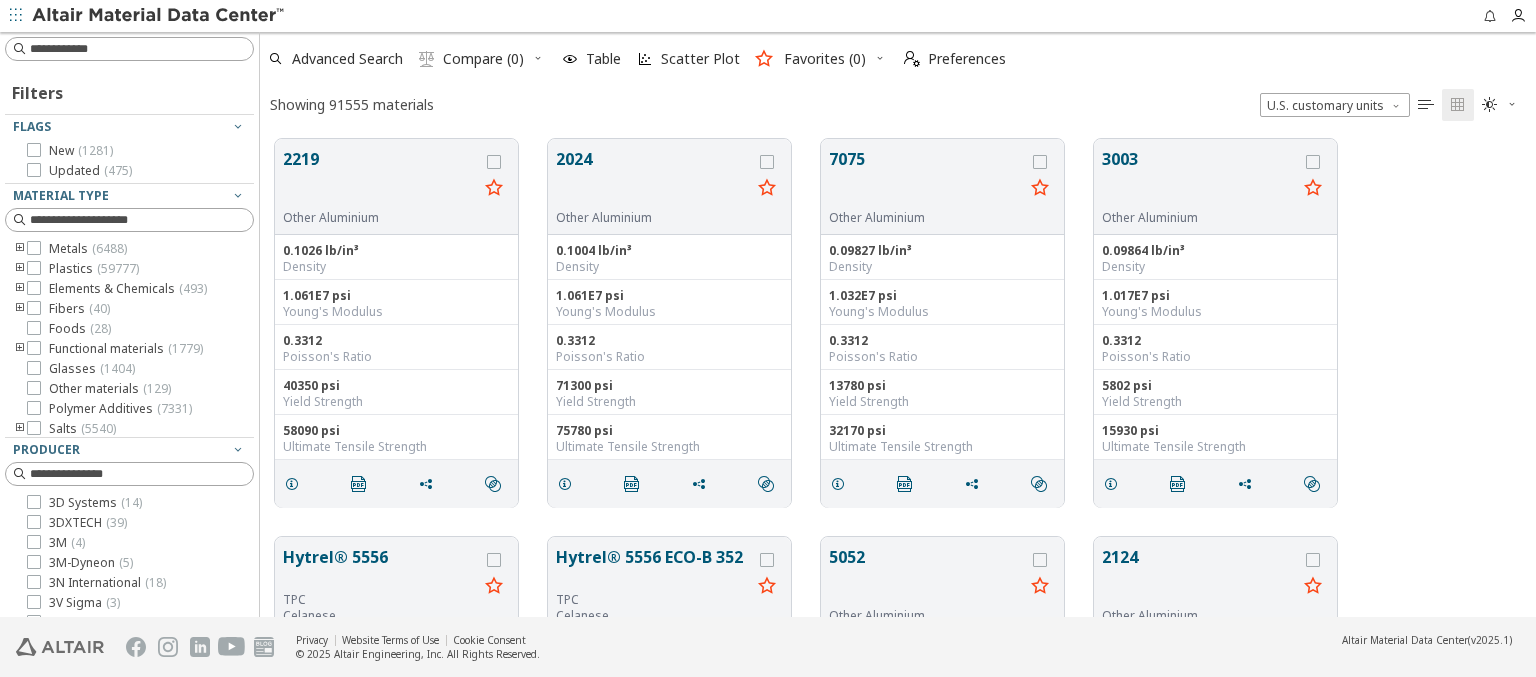 click at bounding box center (159, 16) 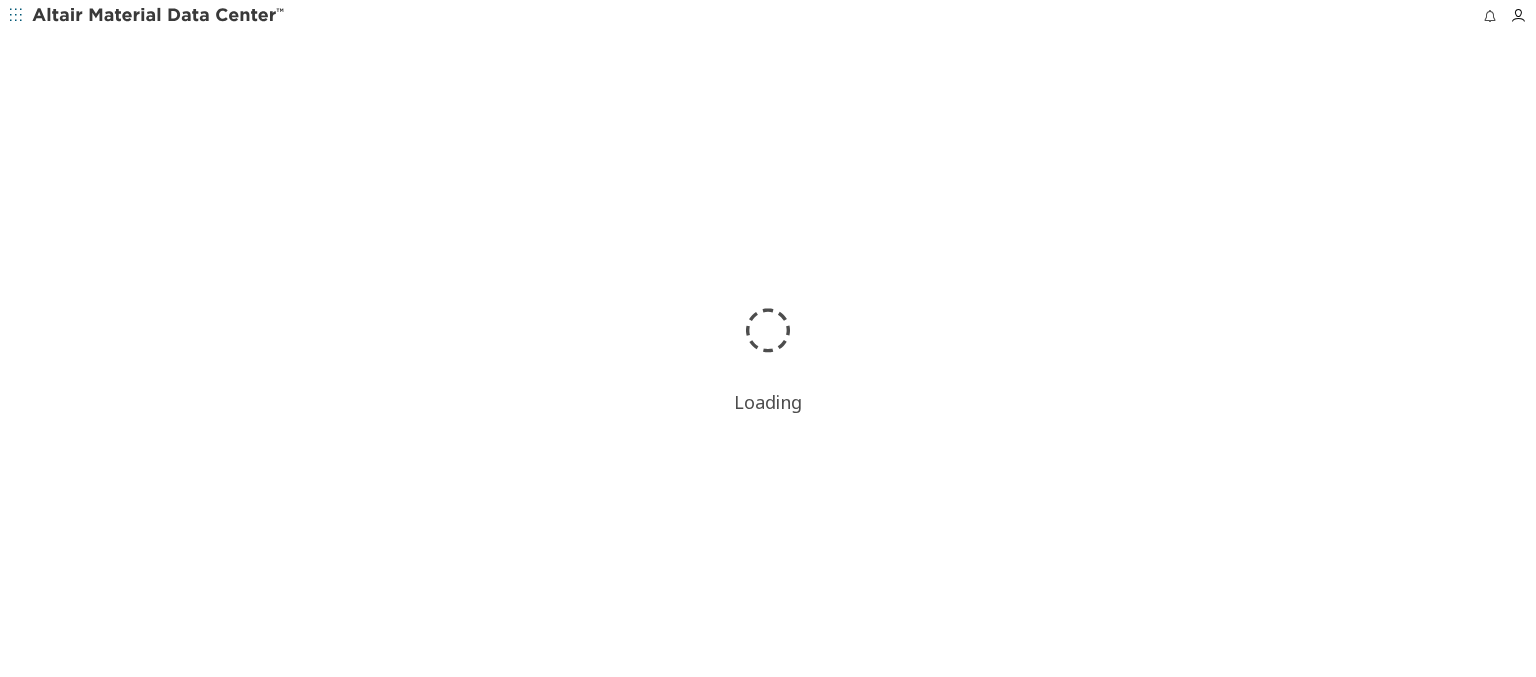scroll, scrollTop: 0, scrollLeft: 0, axis: both 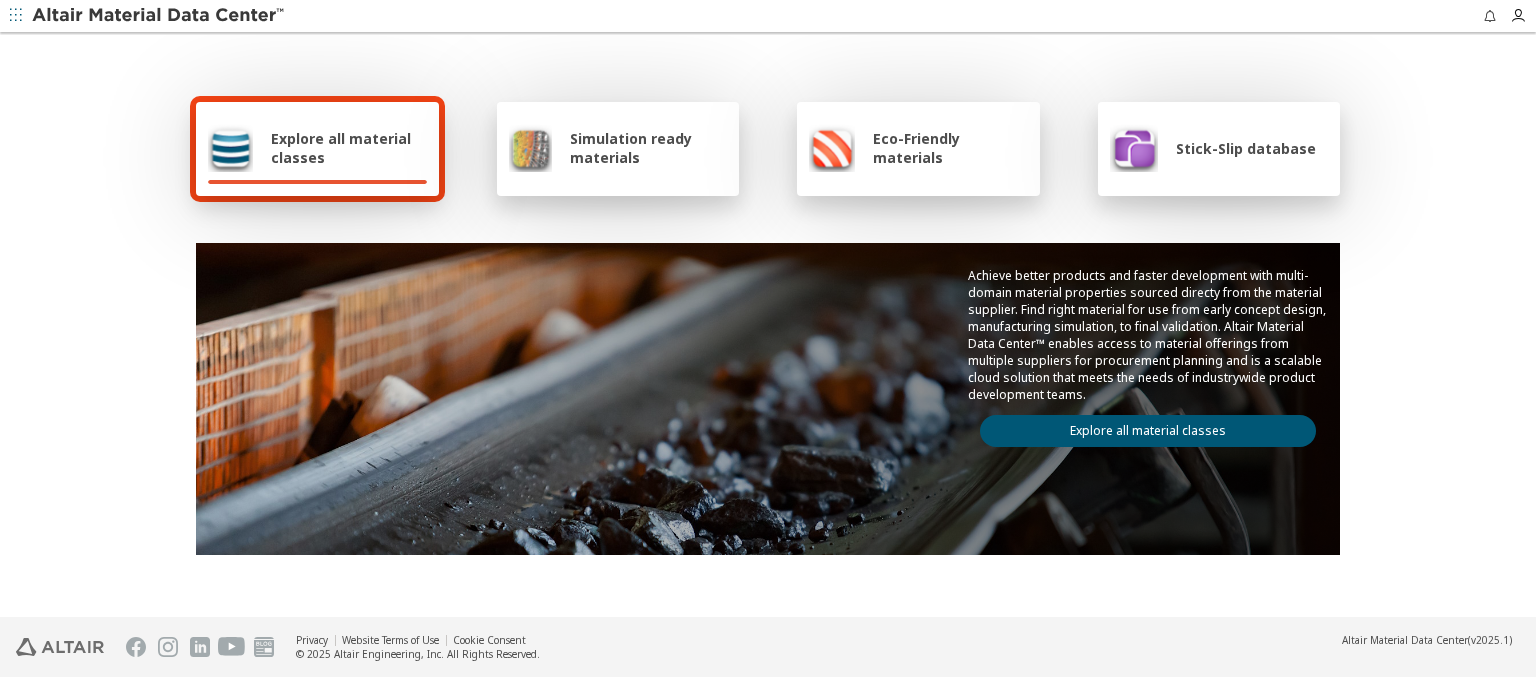 click on "Explore all material classes" at bounding box center [349, 148] 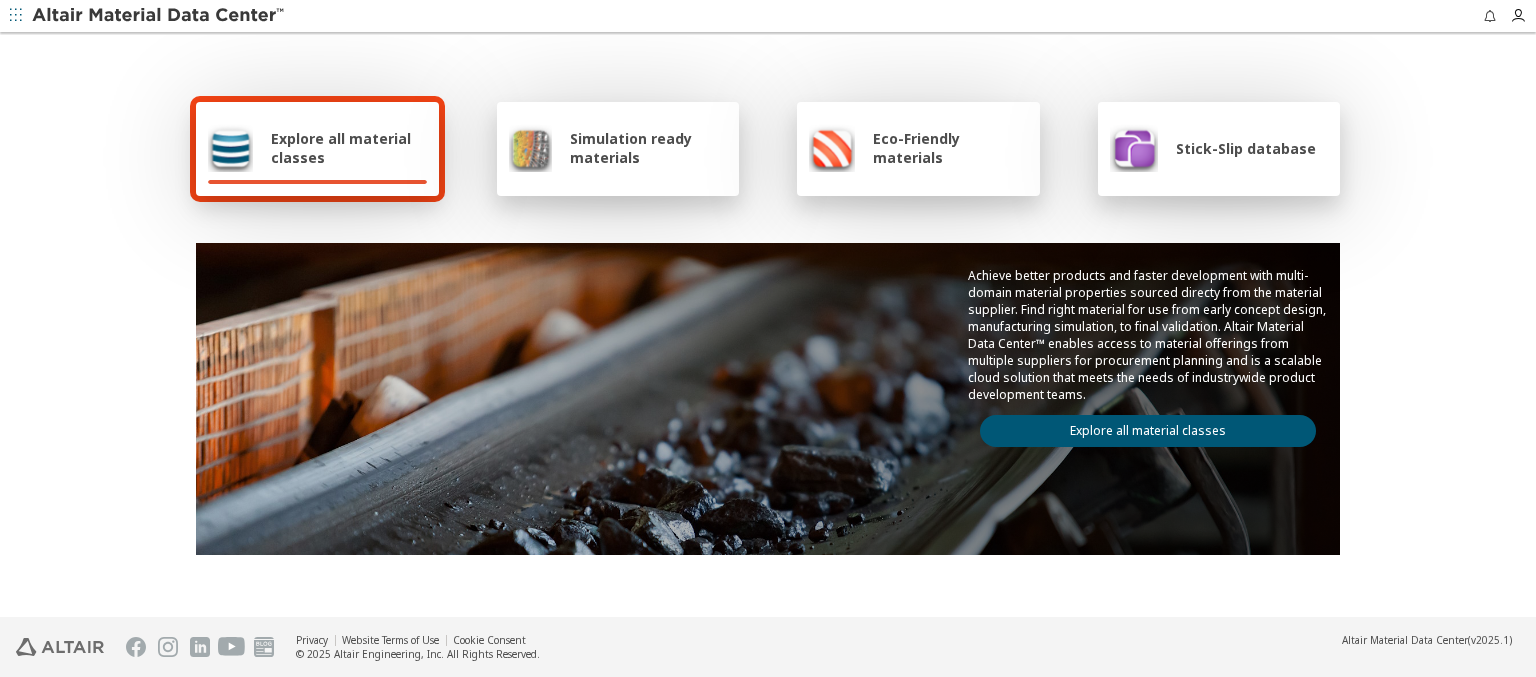 click on "Explore all material classes" at bounding box center [1148, 431] 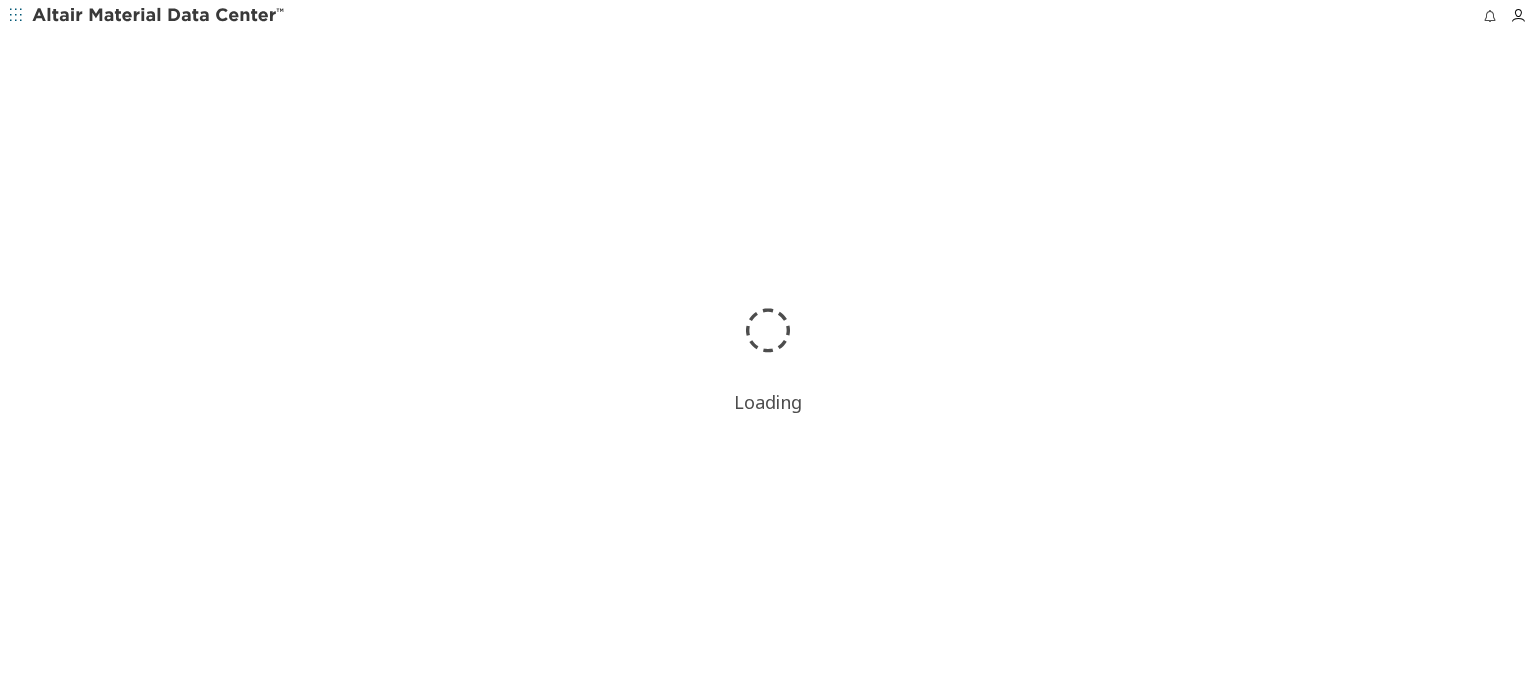 scroll, scrollTop: 0, scrollLeft: 0, axis: both 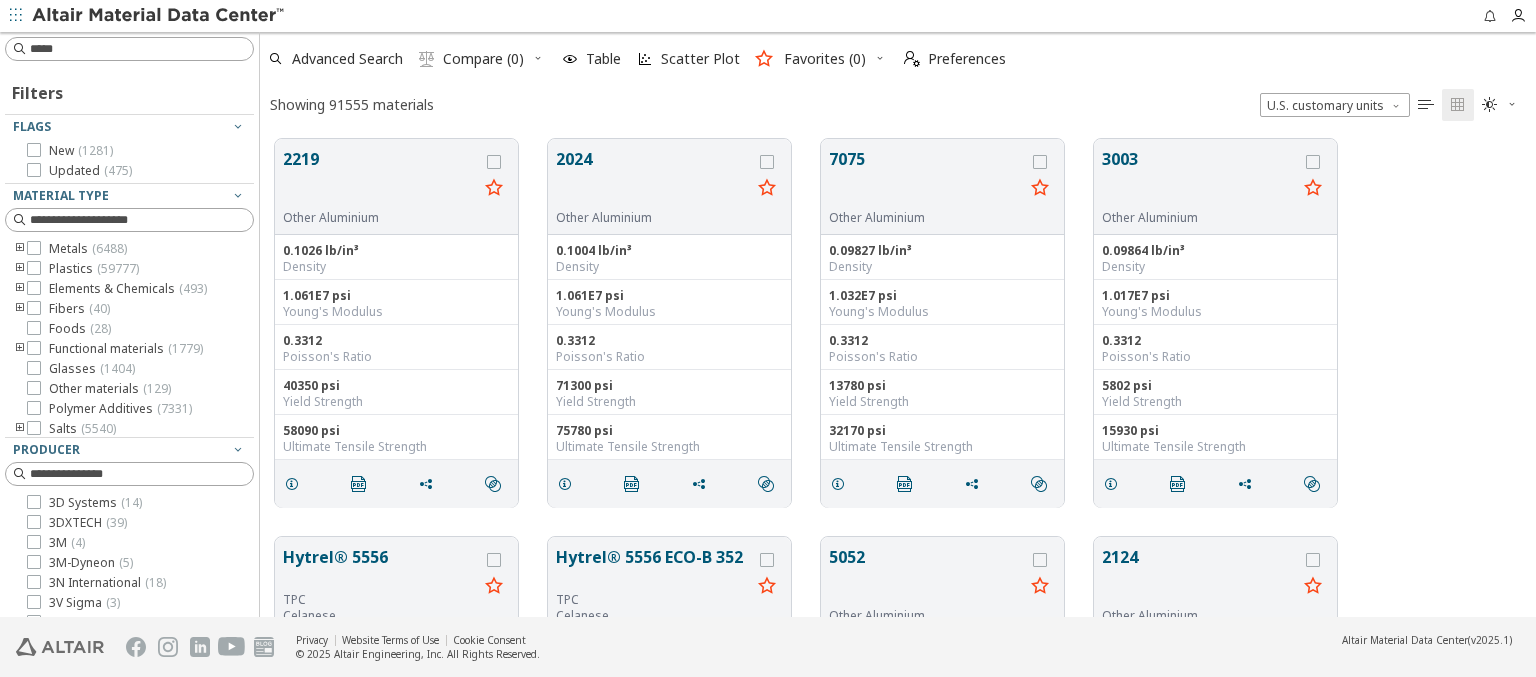 type on "******" 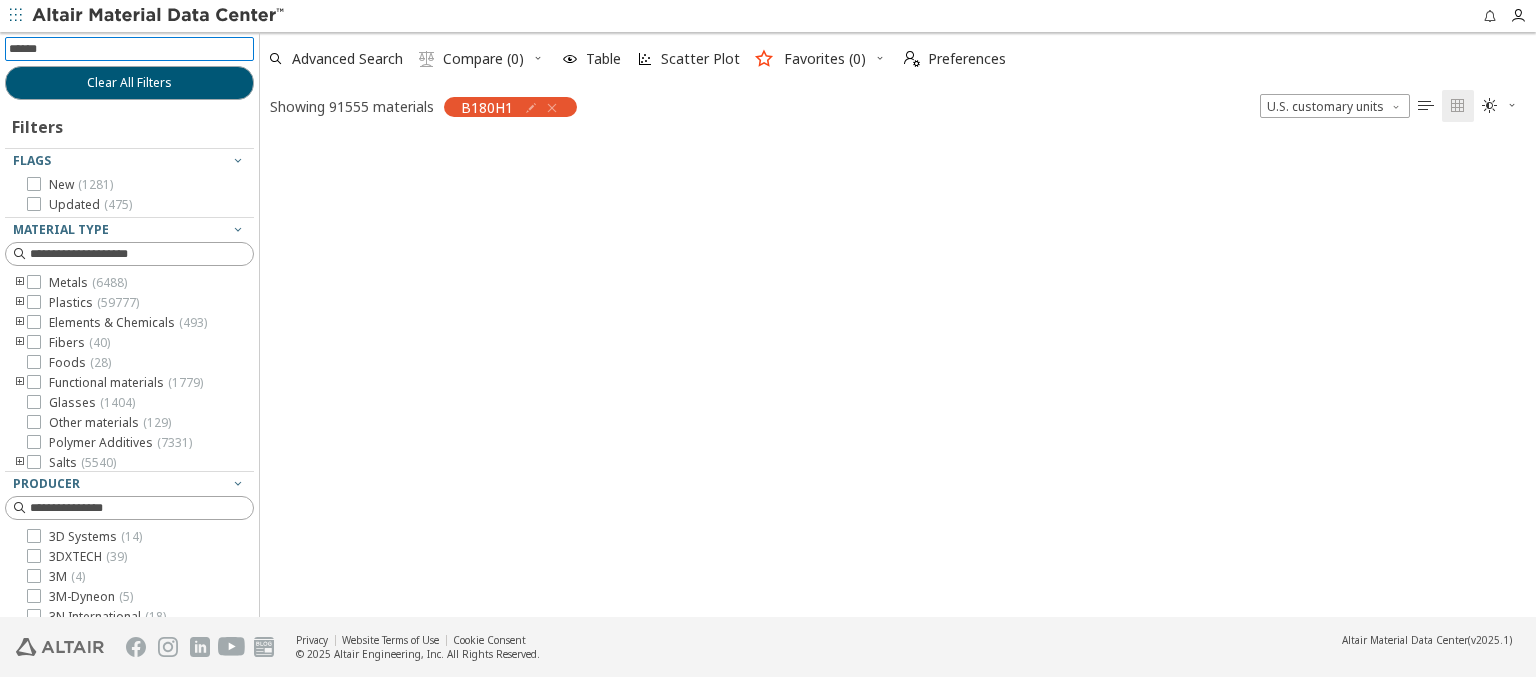 type 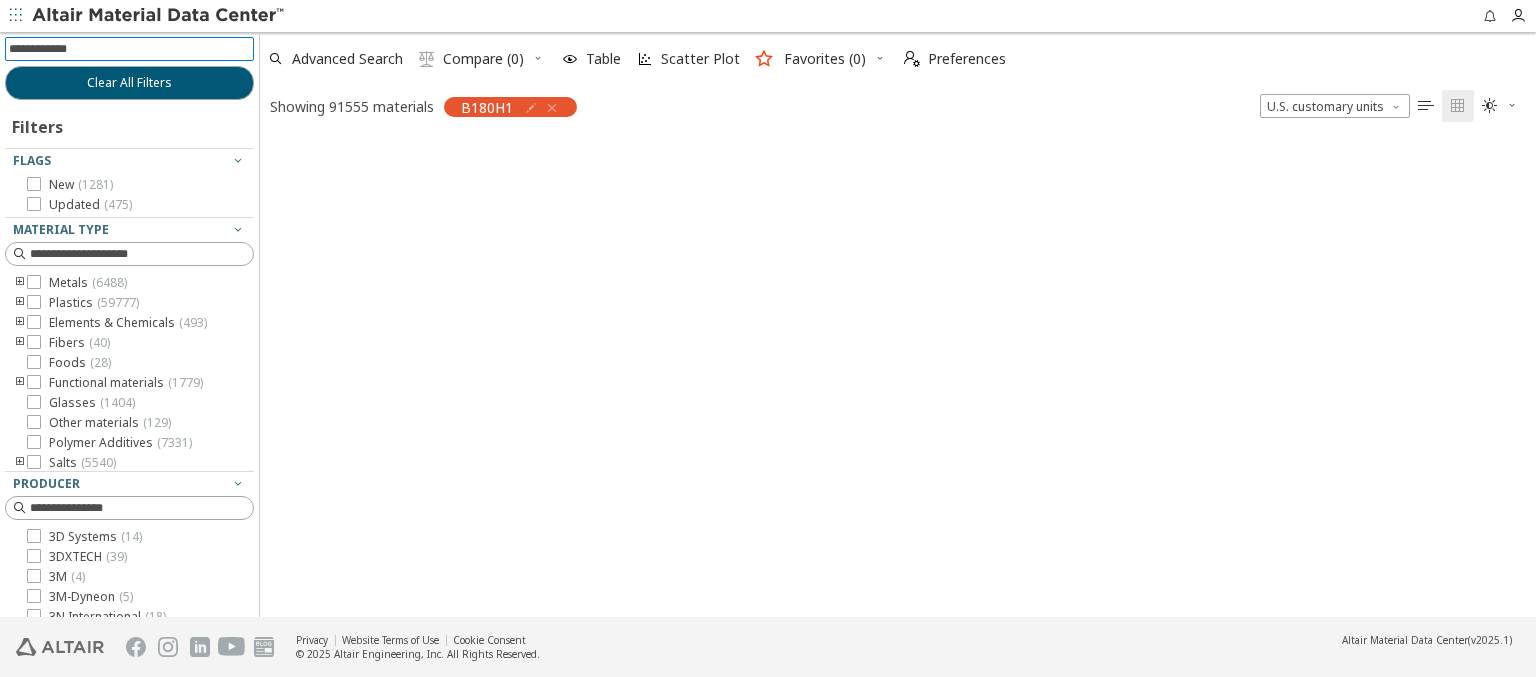 scroll, scrollTop: 475, scrollLeft: 1260, axis: both 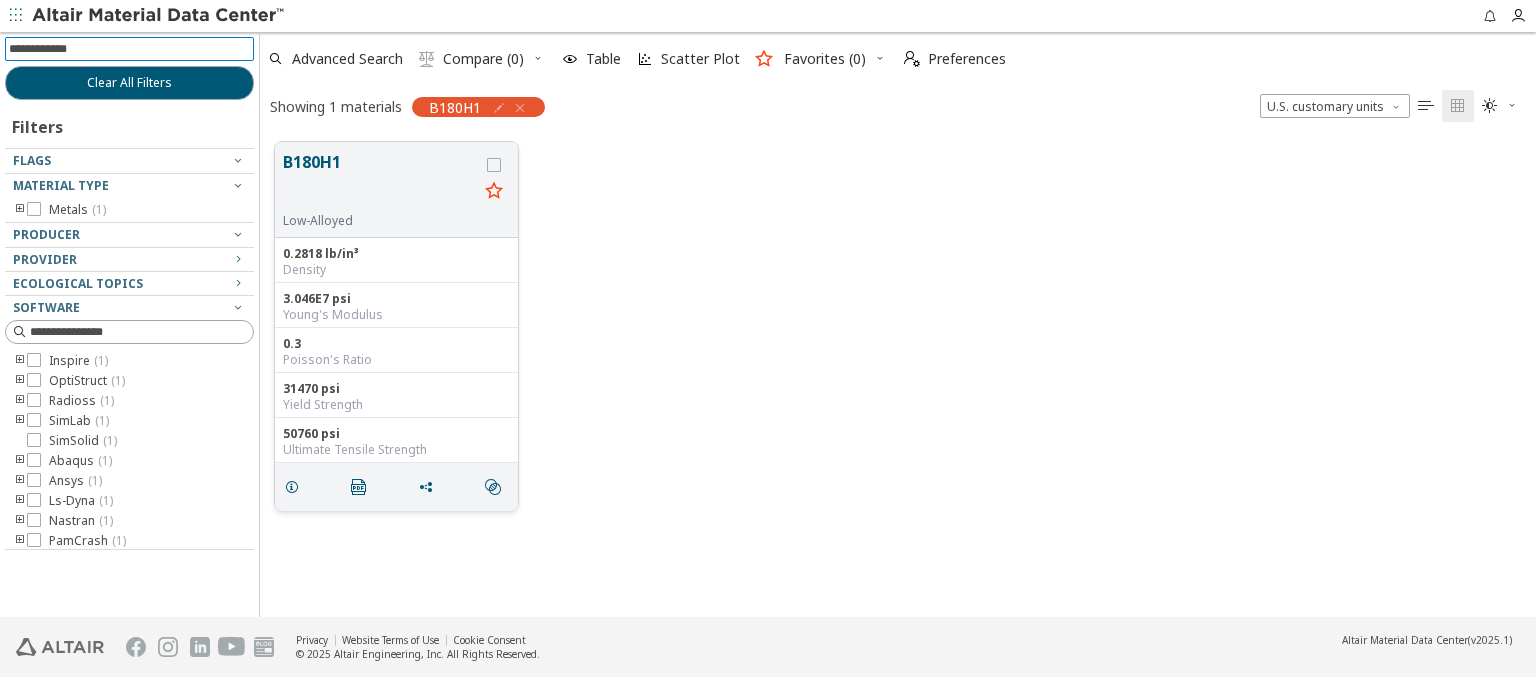 click on "B180H1" at bounding box center (380, 181) 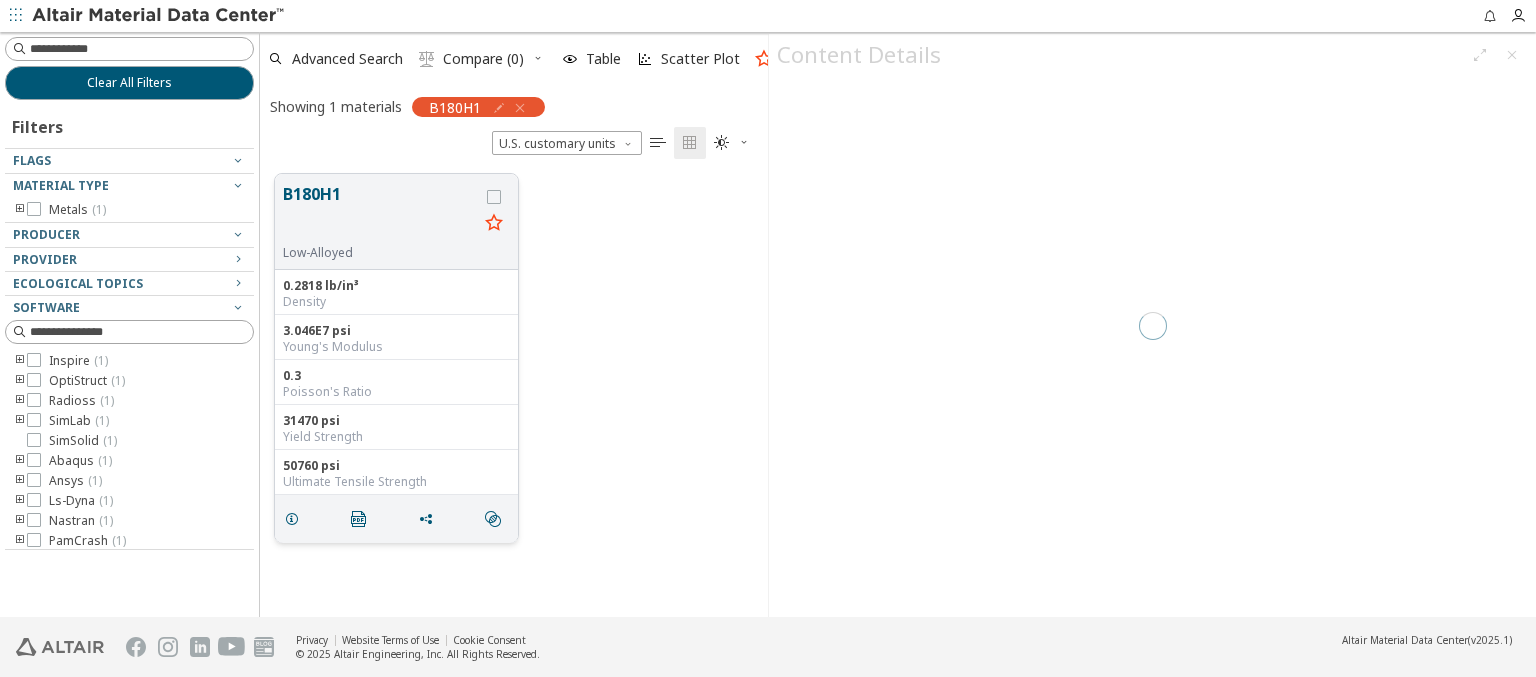 scroll, scrollTop: 443, scrollLeft: 492, axis: both 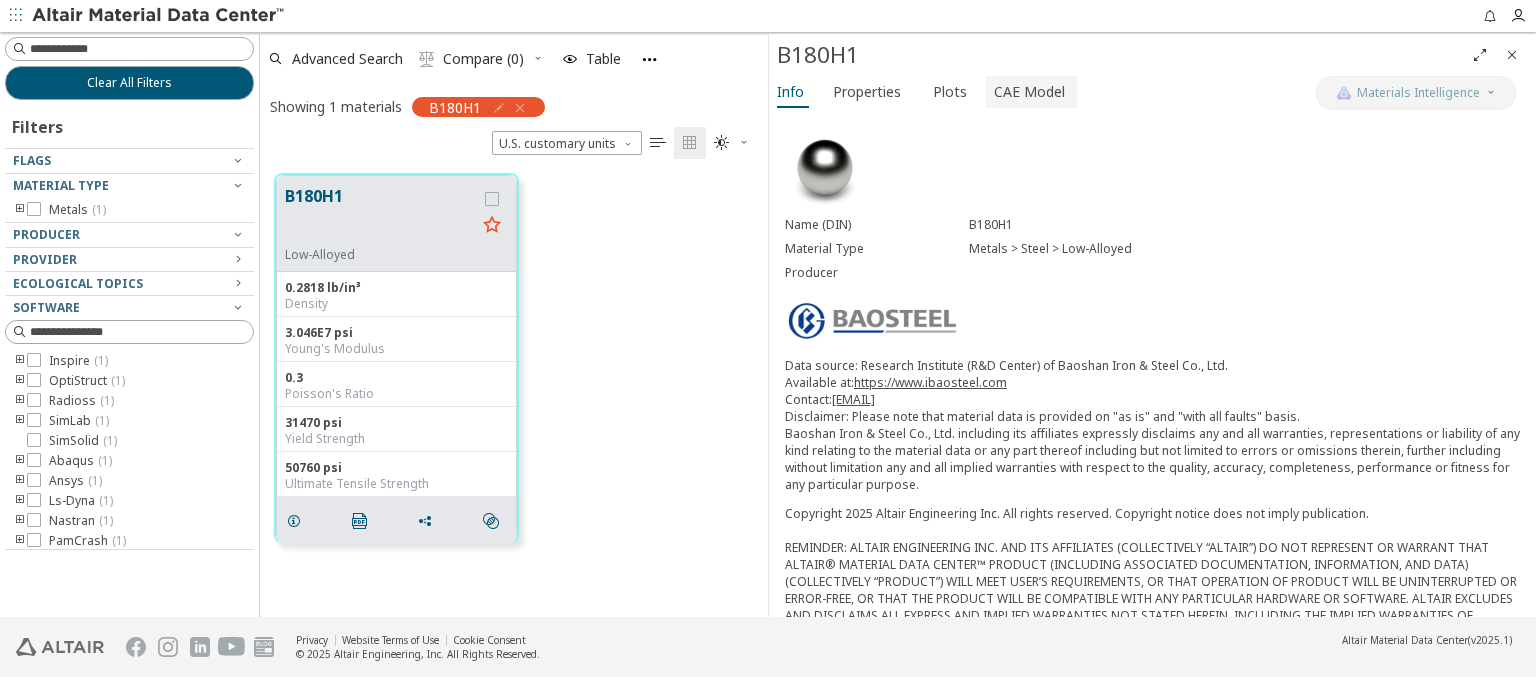 click on "CAE Model" at bounding box center (1029, 92) 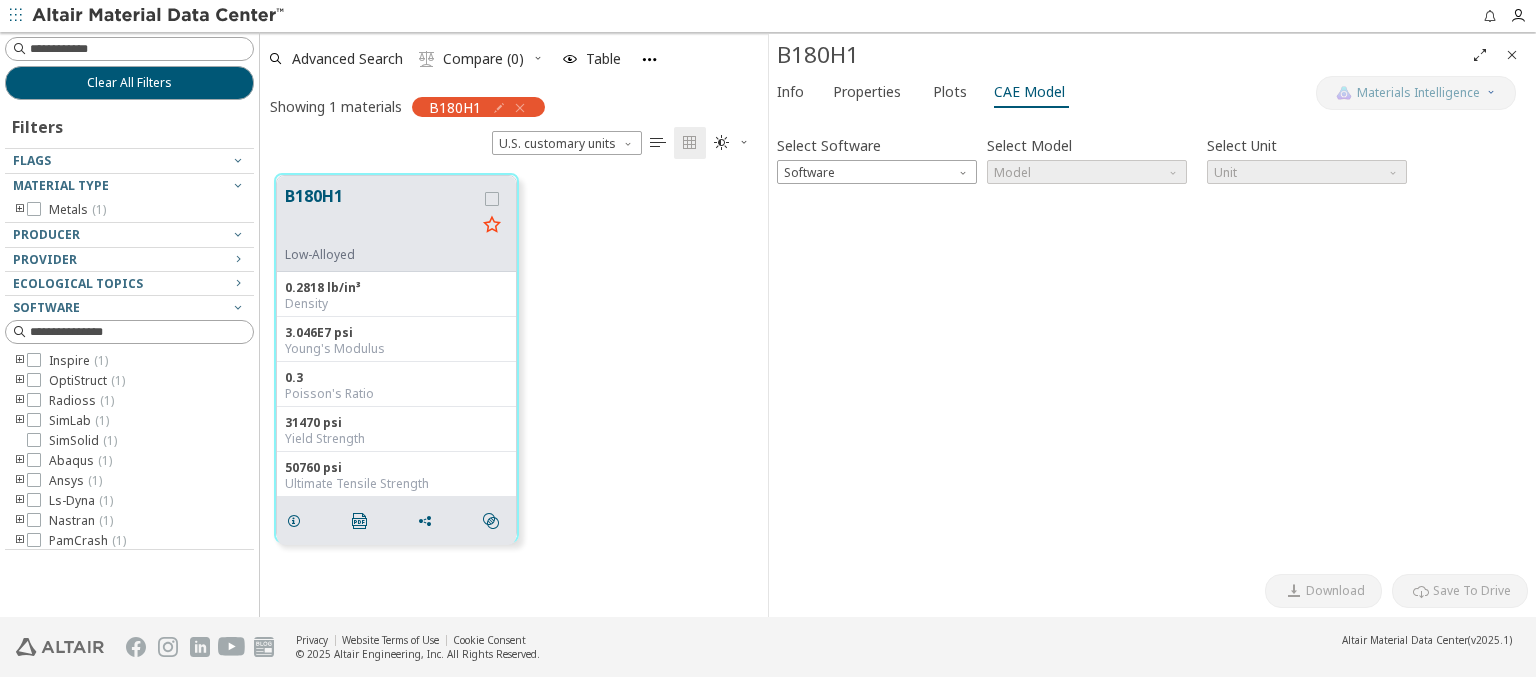 click at bounding box center [159, 16] 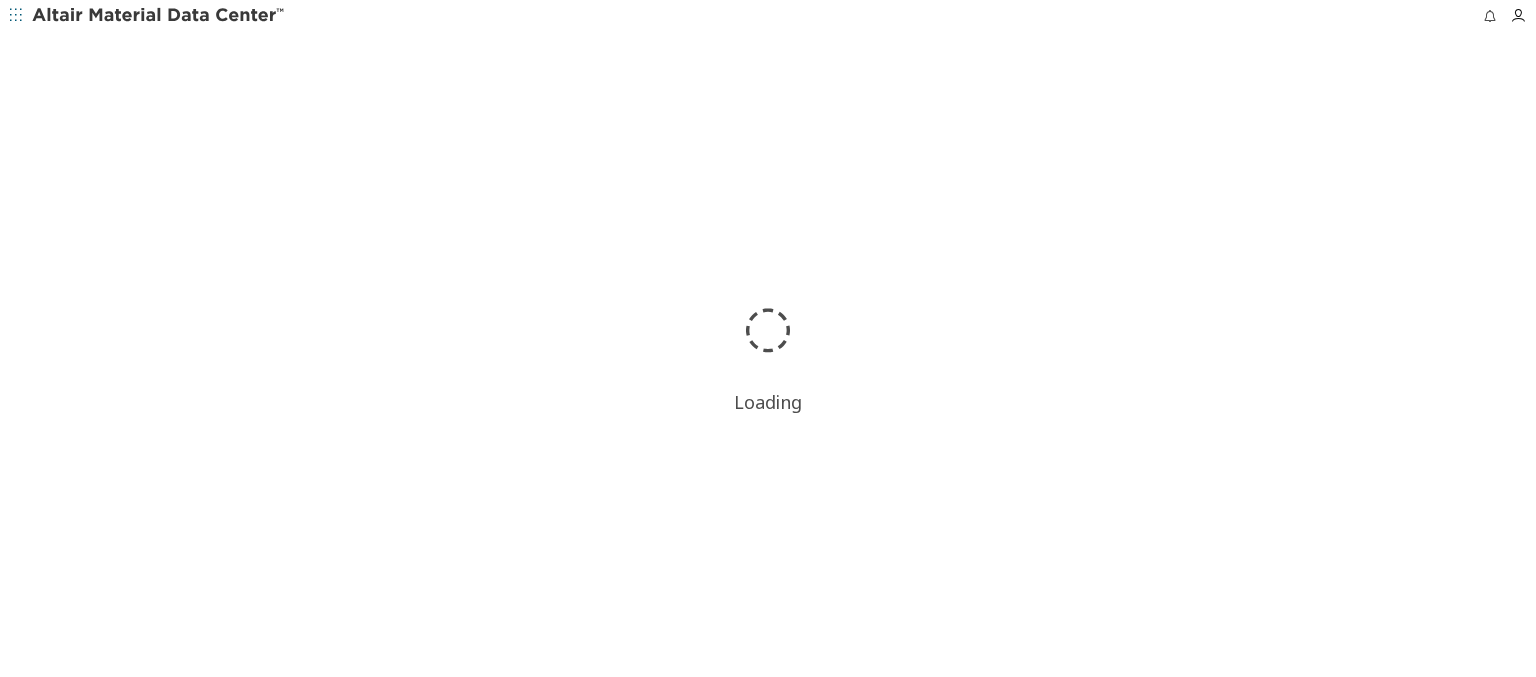 scroll, scrollTop: 0, scrollLeft: 0, axis: both 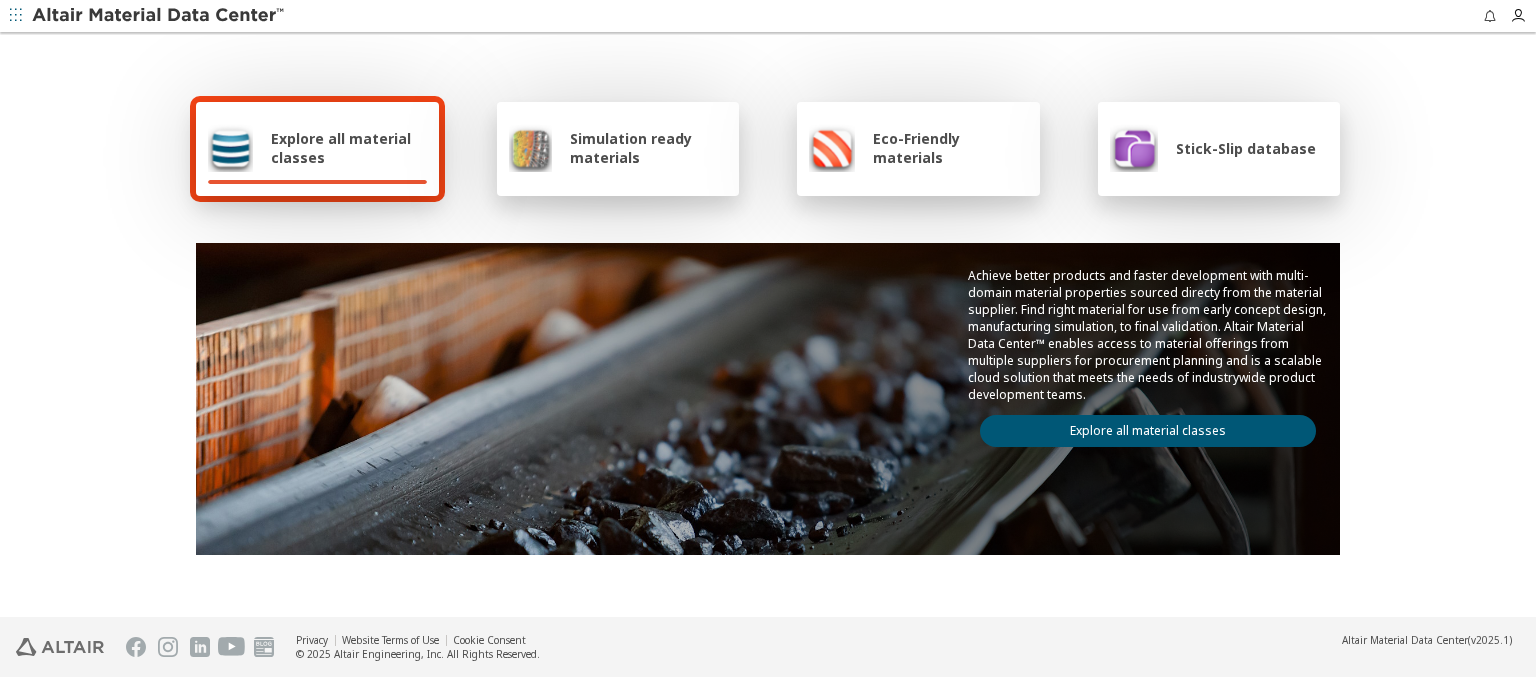 click at bounding box center [159, 16] 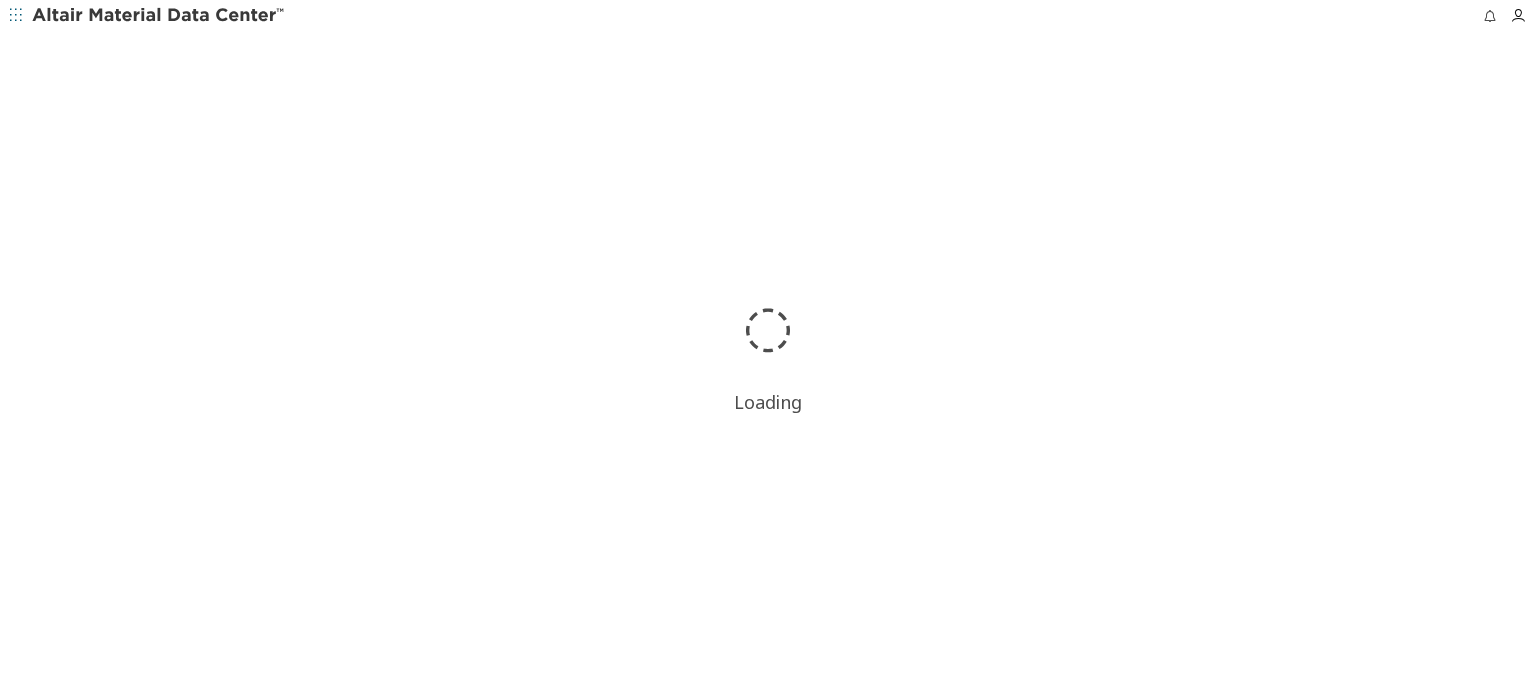 scroll, scrollTop: 0, scrollLeft: 0, axis: both 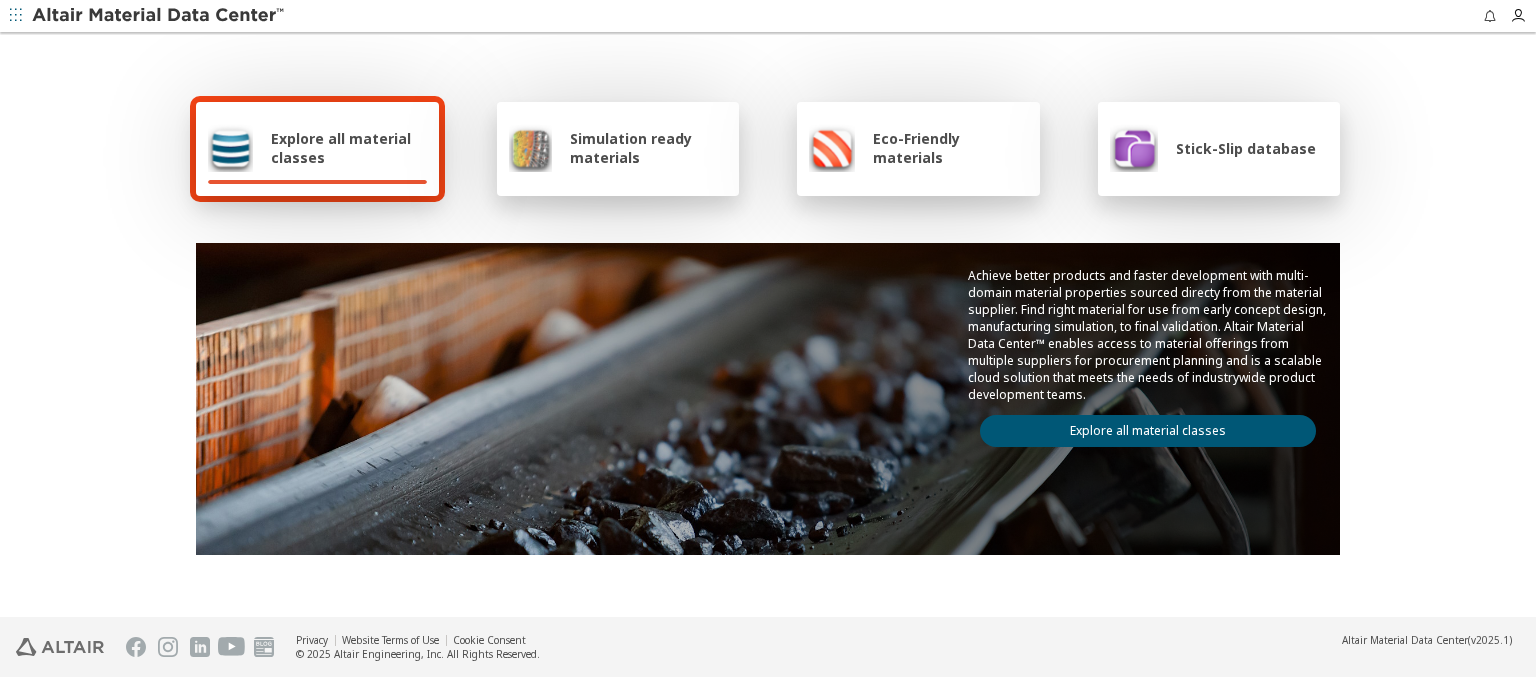 click on "Explore all material classes" at bounding box center (349, 148) 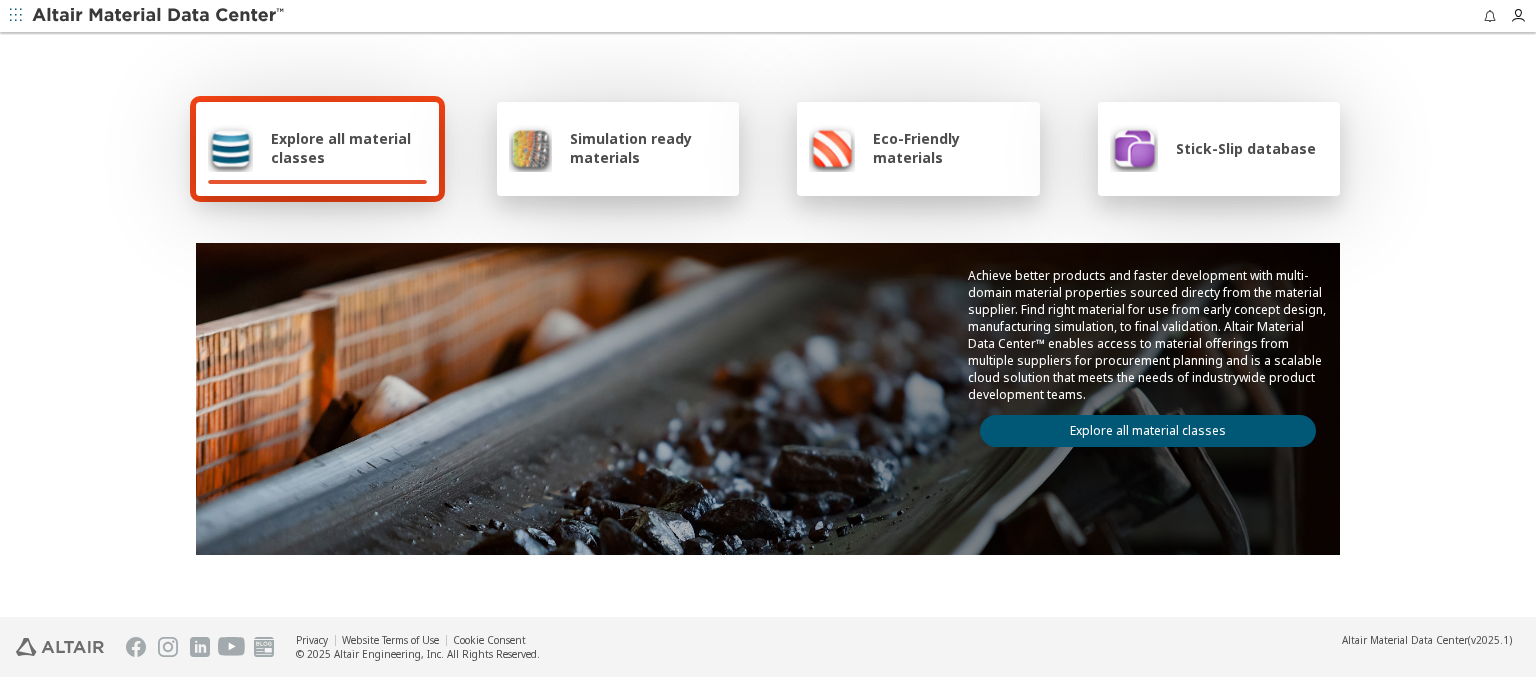click on "Explore all material classes" at bounding box center (1148, 431) 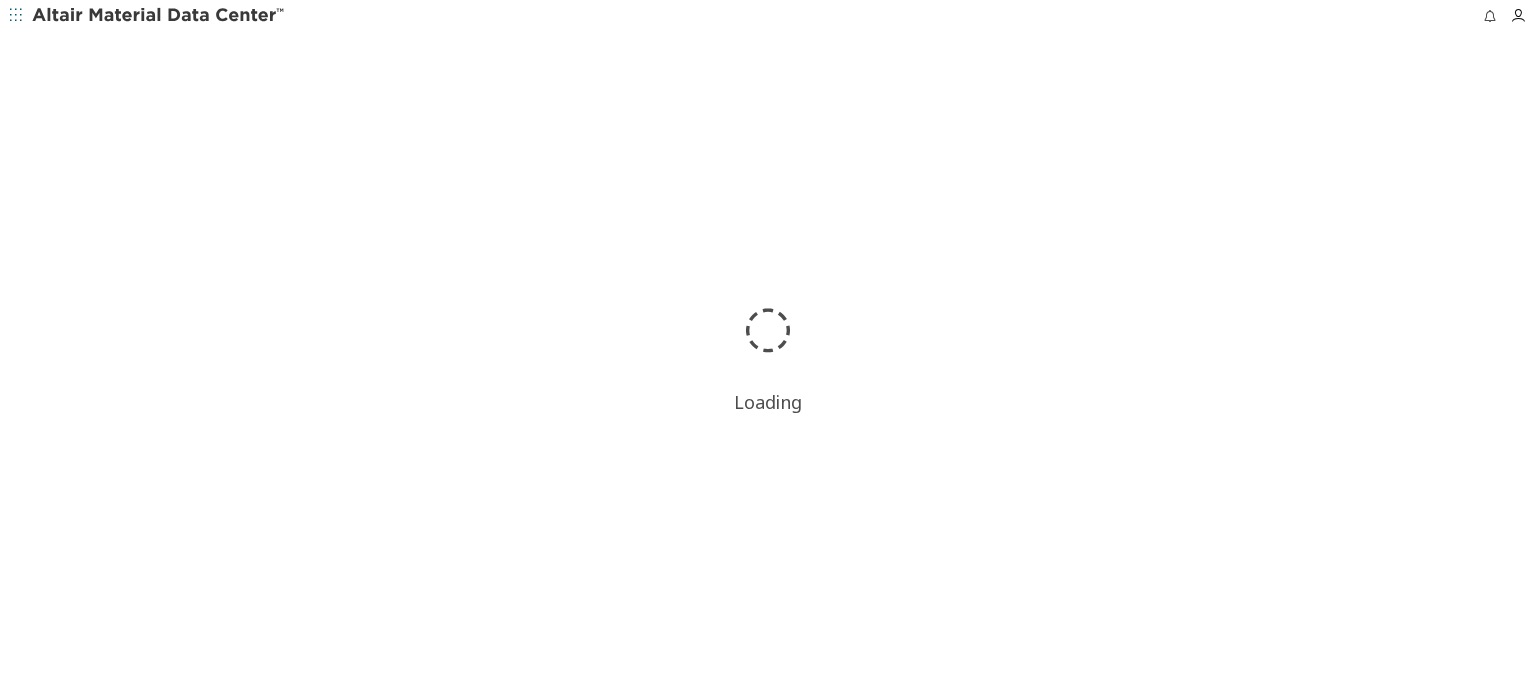 scroll, scrollTop: 0, scrollLeft: 0, axis: both 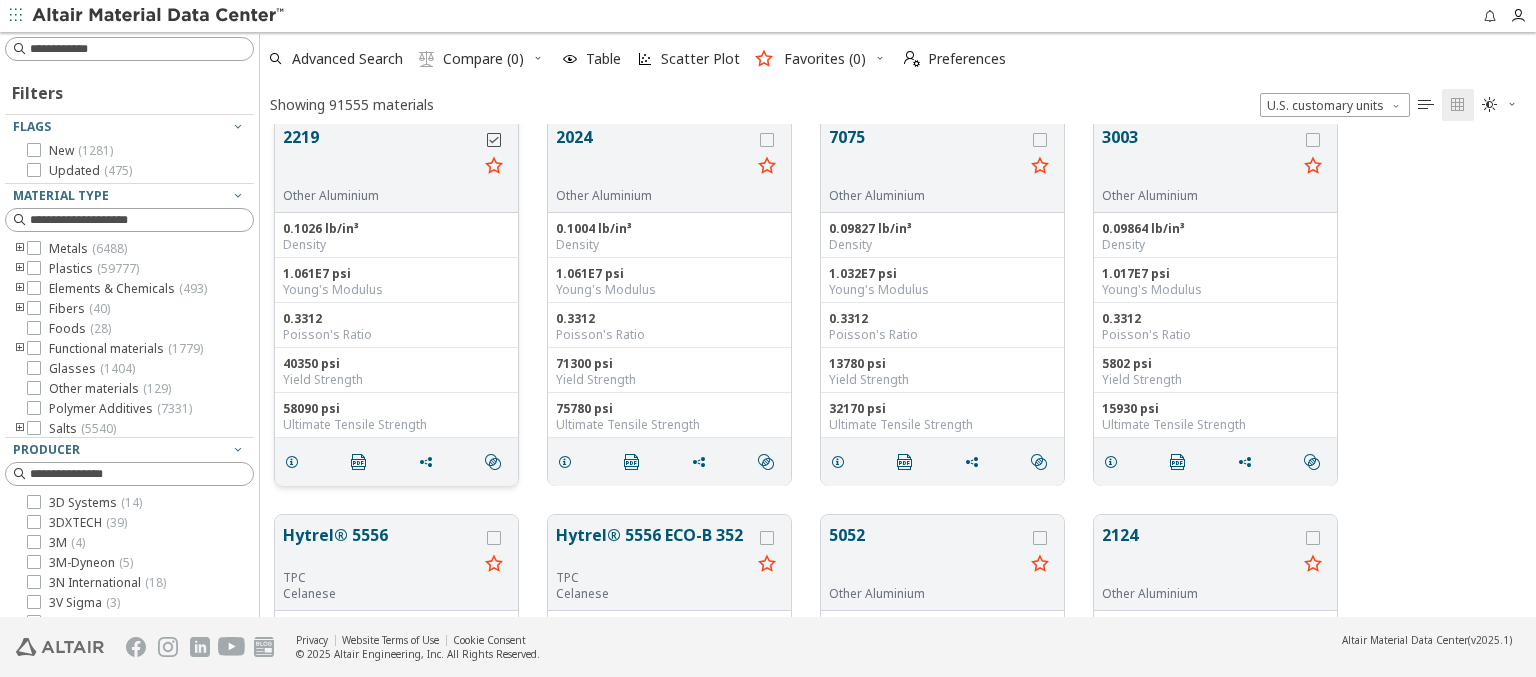 click at bounding box center [494, 140] 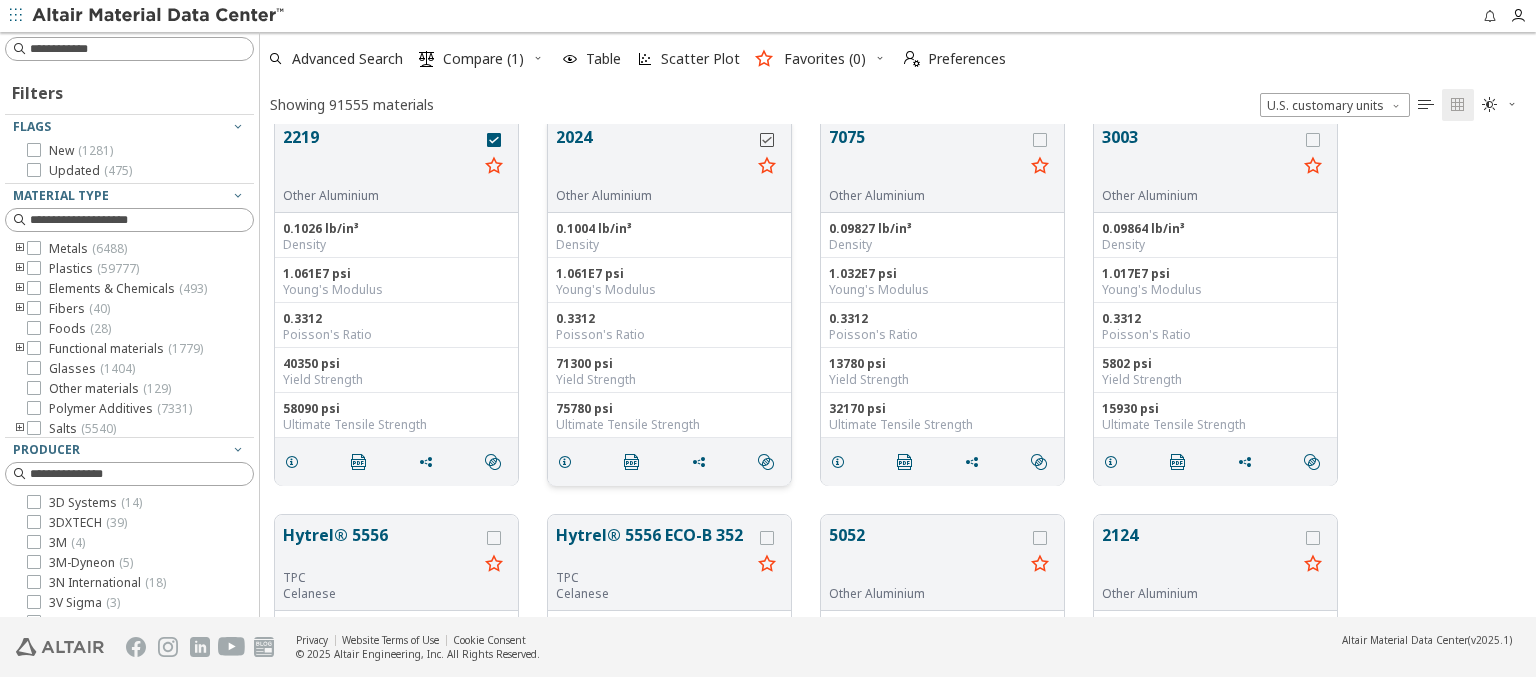 click at bounding box center [767, 140] 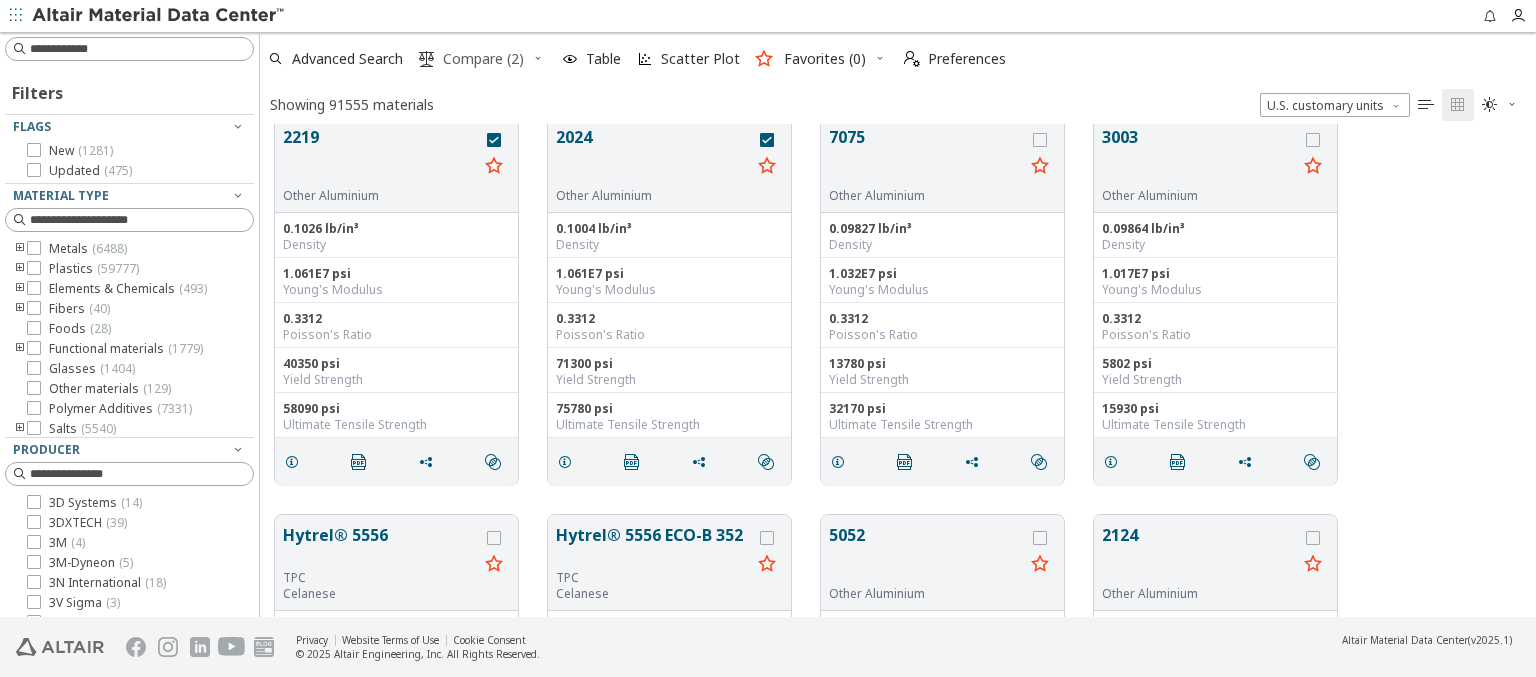 click on "Compare (2)" at bounding box center (483, 59) 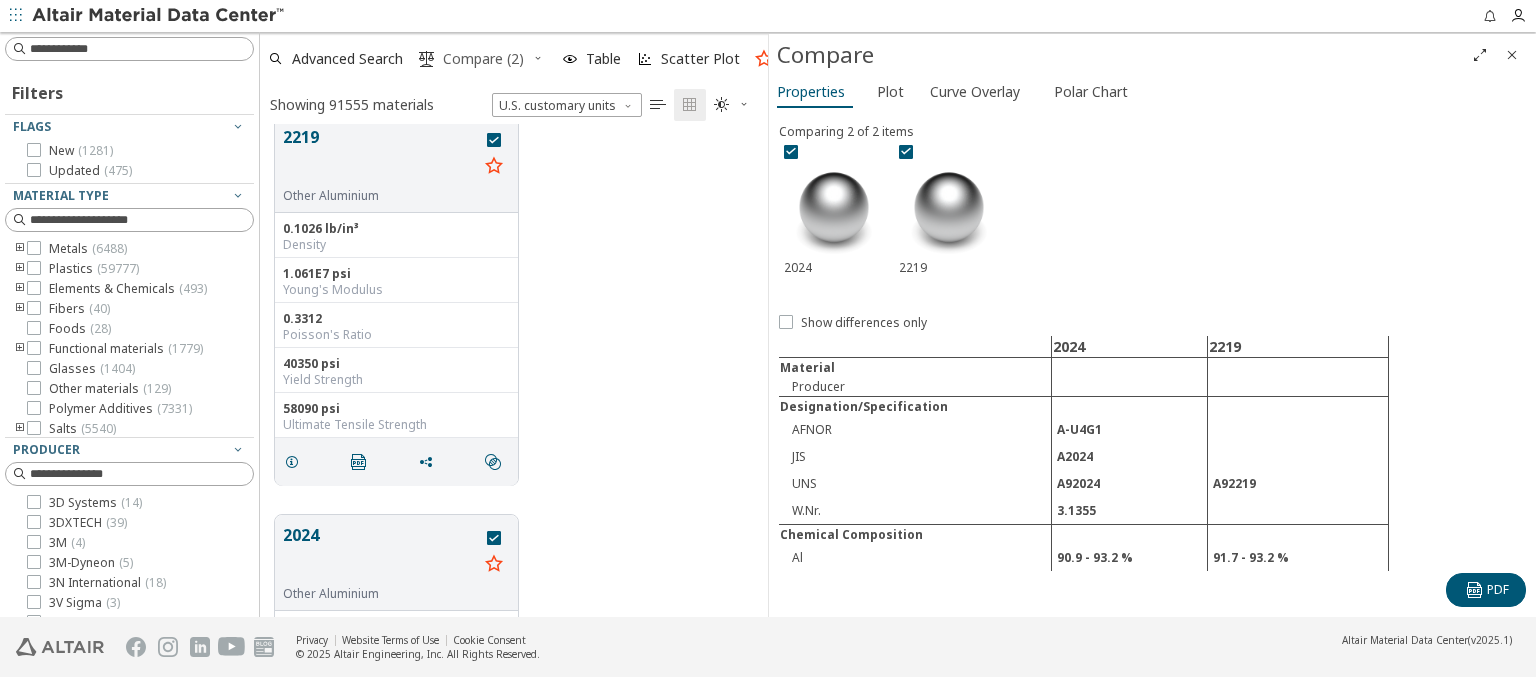 scroll, scrollTop: 478, scrollLeft: 492, axis: both 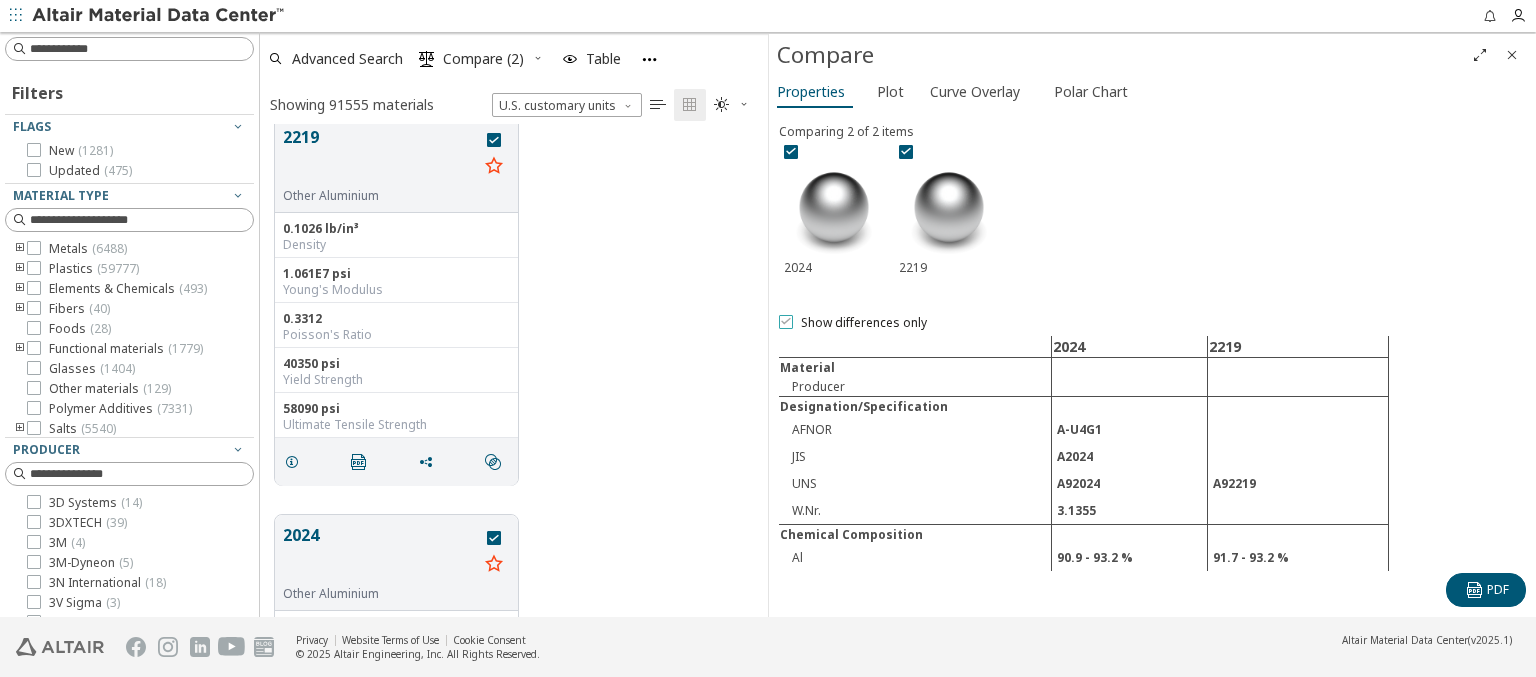 click on "Show differences only" at bounding box center [864, 323] 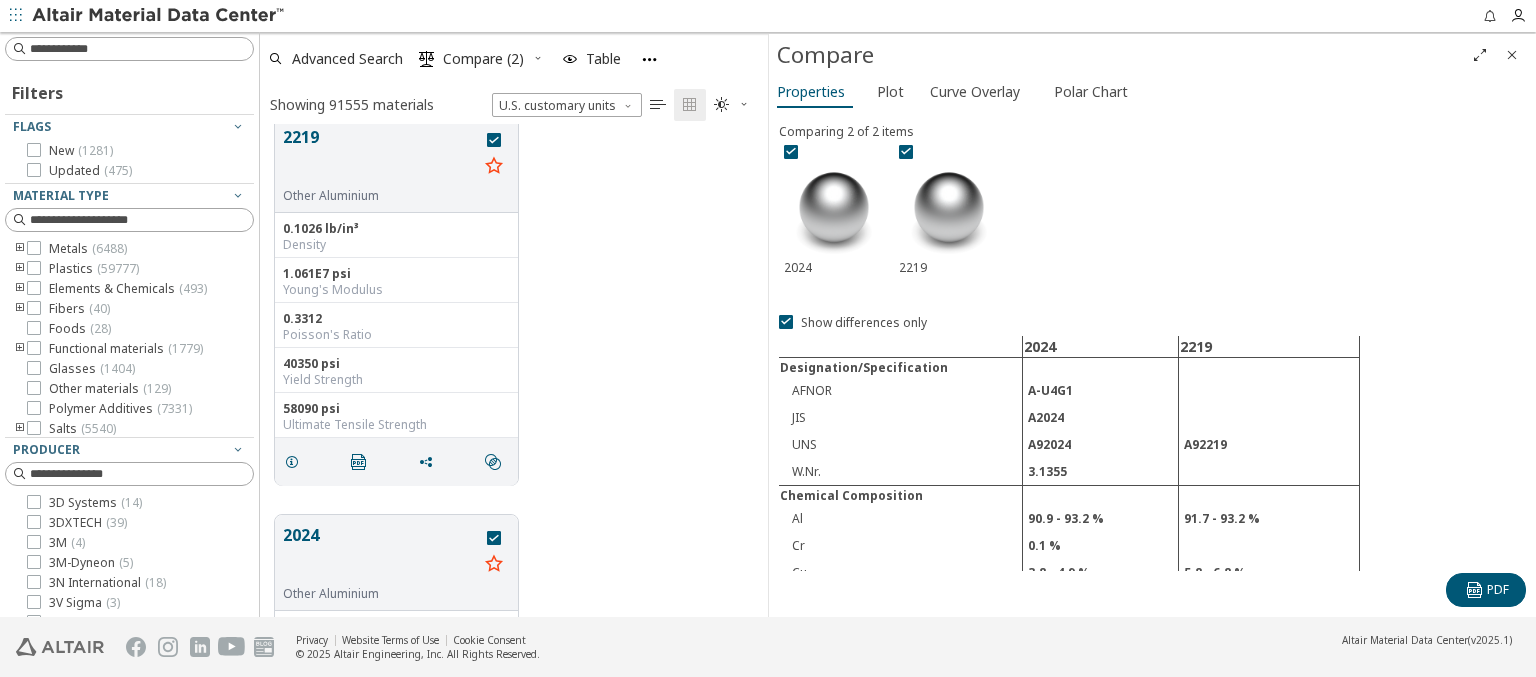 click at bounding box center (159, 16) 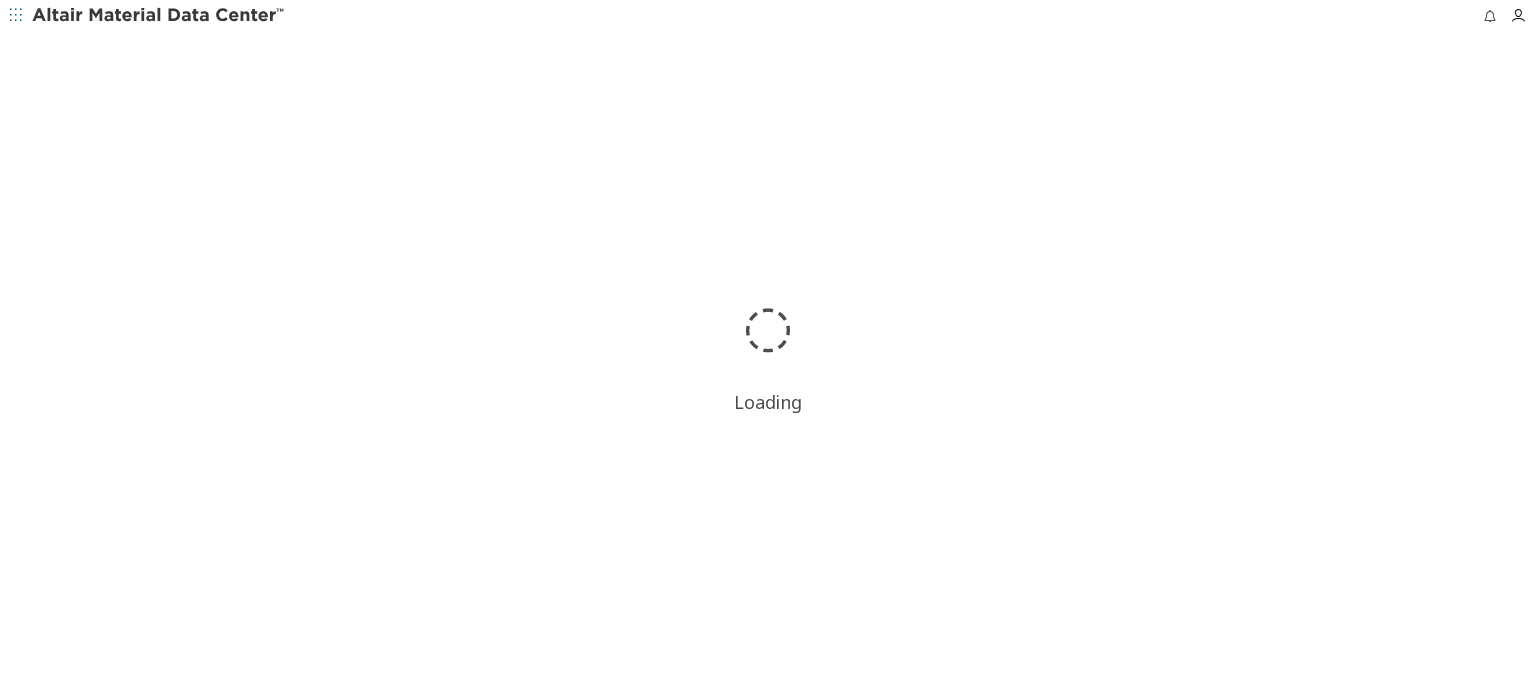 scroll, scrollTop: 0, scrollLeft: 0, axis: both 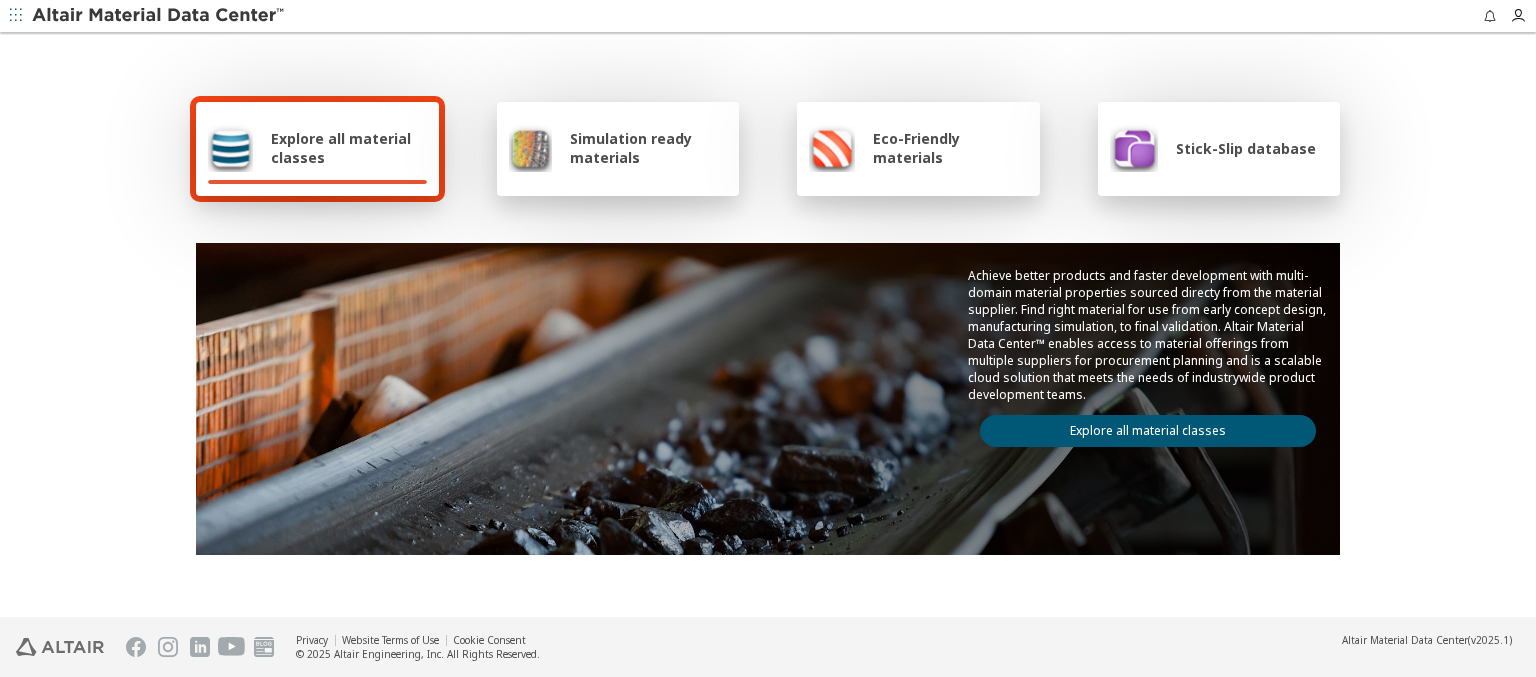 click at bounding box center (159, 16) 